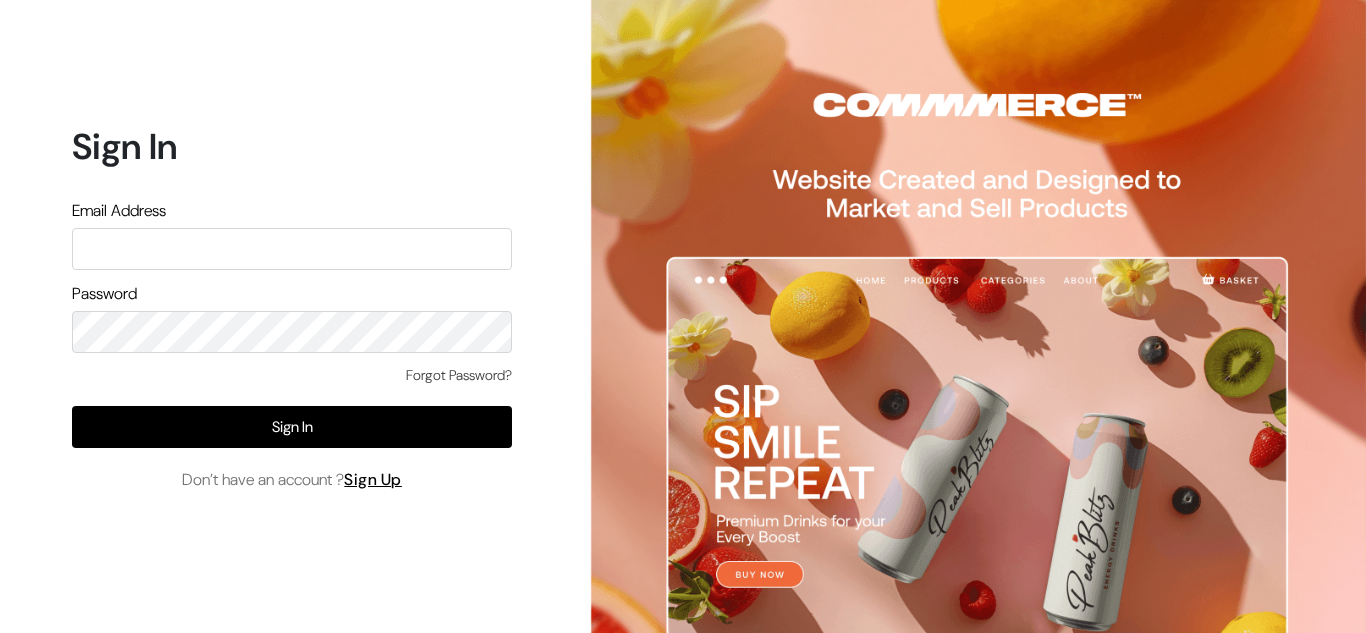 scroll, scrollTop: 0, scrollLeft: 0, axis: both 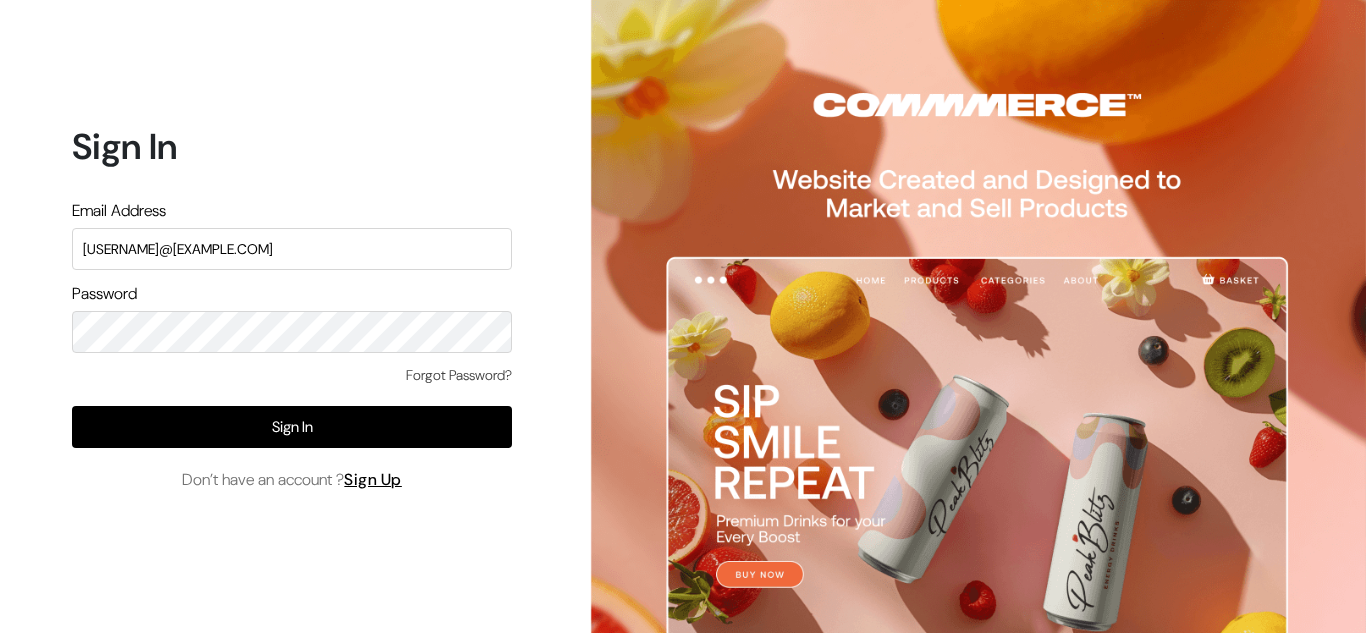 type on "shivangi.singh411@gmail.com" 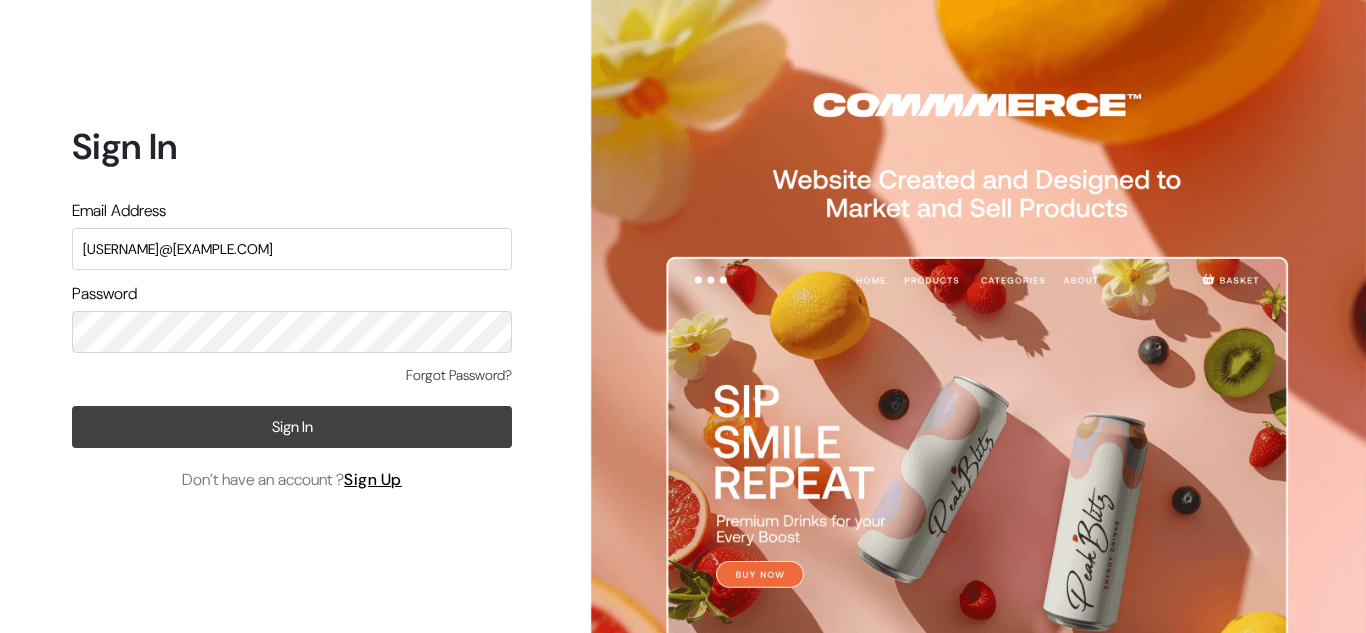 click on "Sign In" at bounding box center [292, 427] 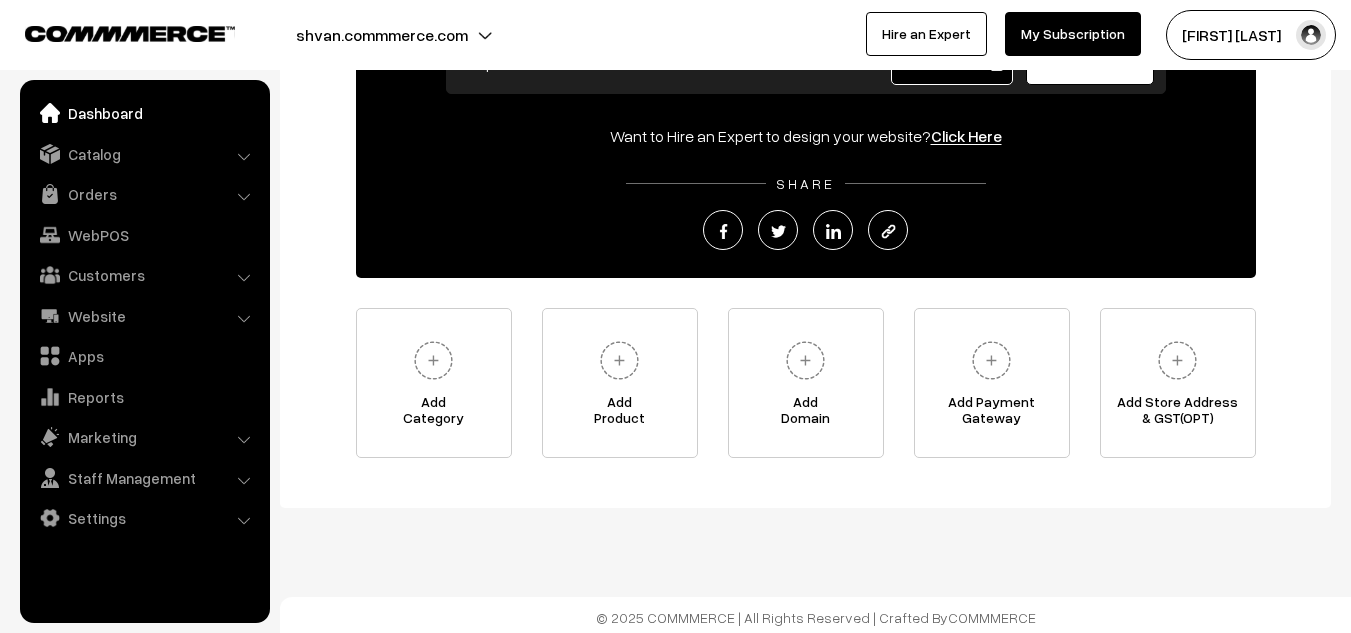 scroll, scrollTop: 242, scrollLeft: 0, axis: vertical 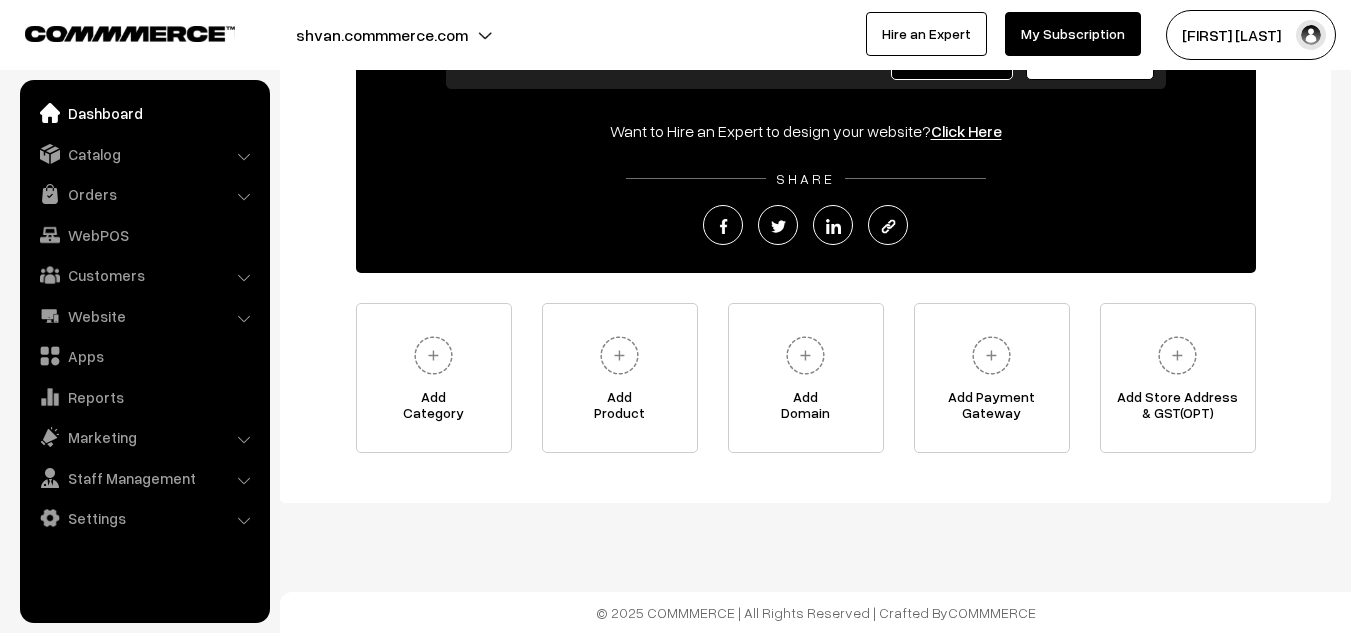 click on "Add   Product" at bounding box center (620, 409) 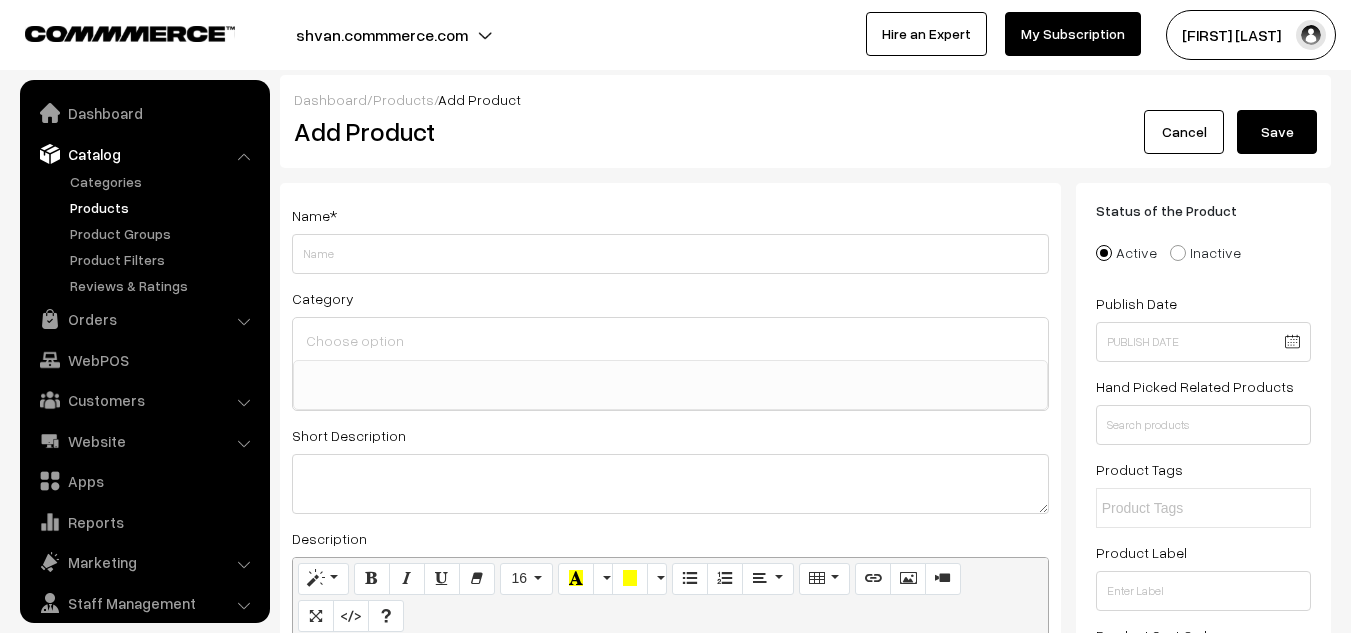 select 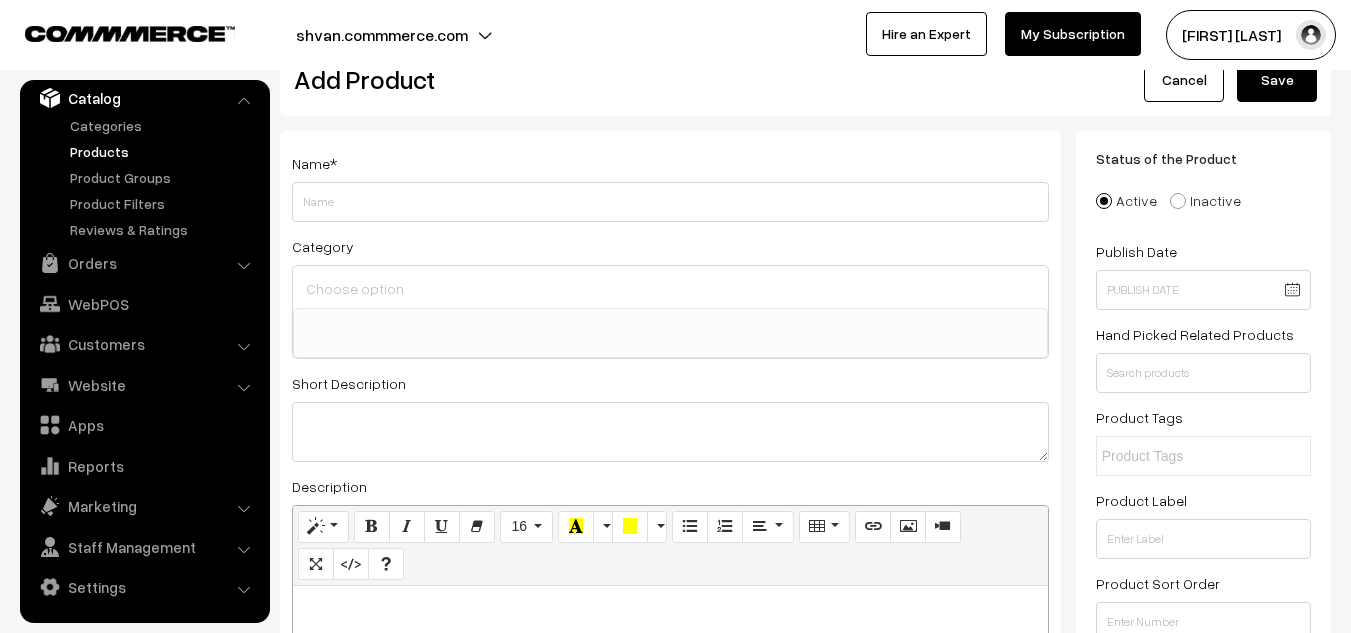 scroll, scrollTop: 0, scrollLeft: 0, axis: both 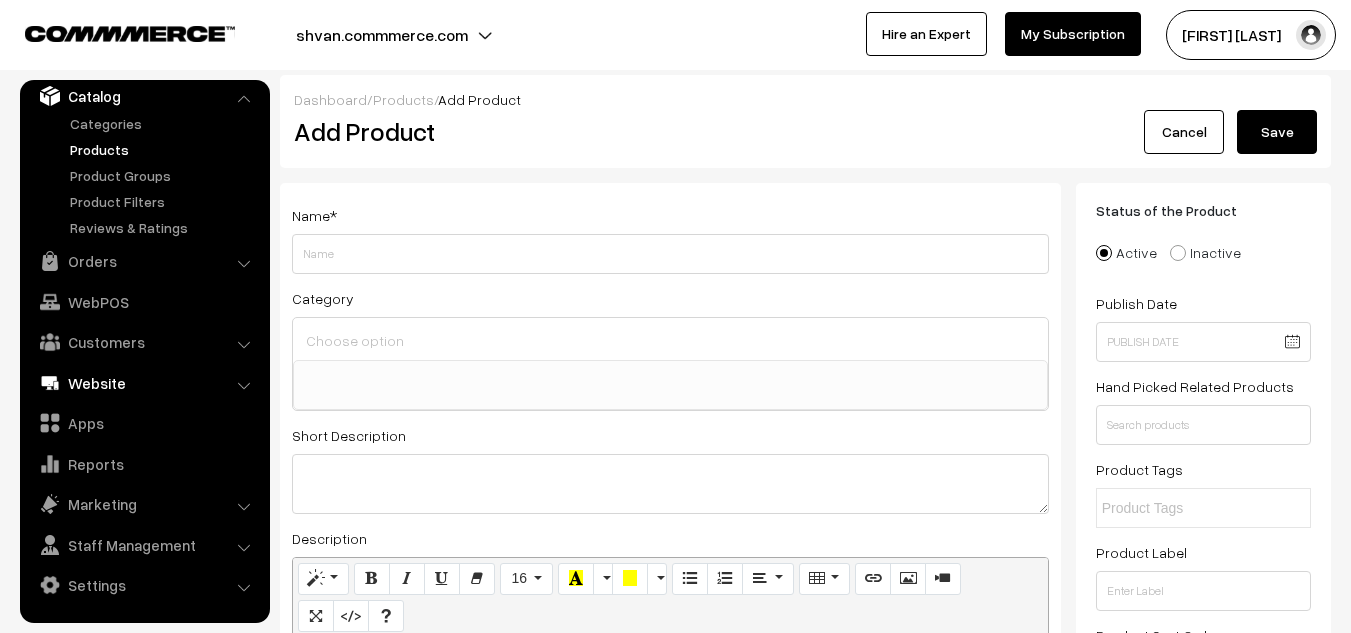 click on "Website" at bounding box center [144, 383] 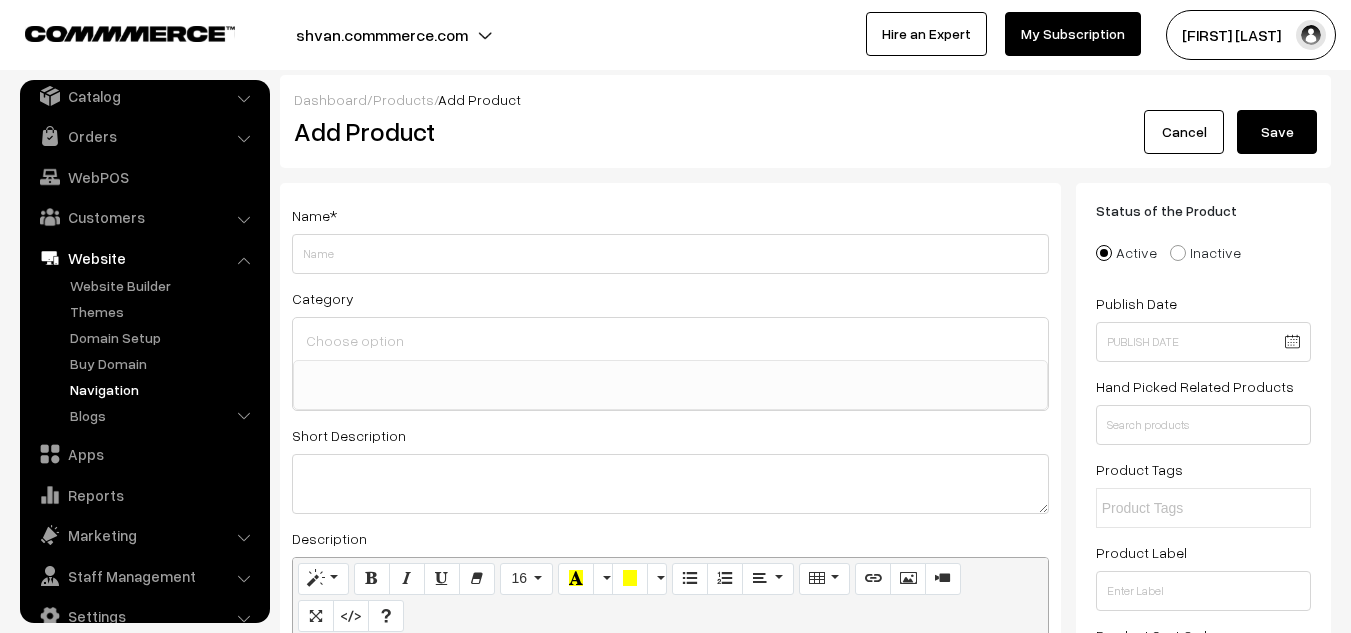 click on "Navigation" at bounding box center [164, 389] 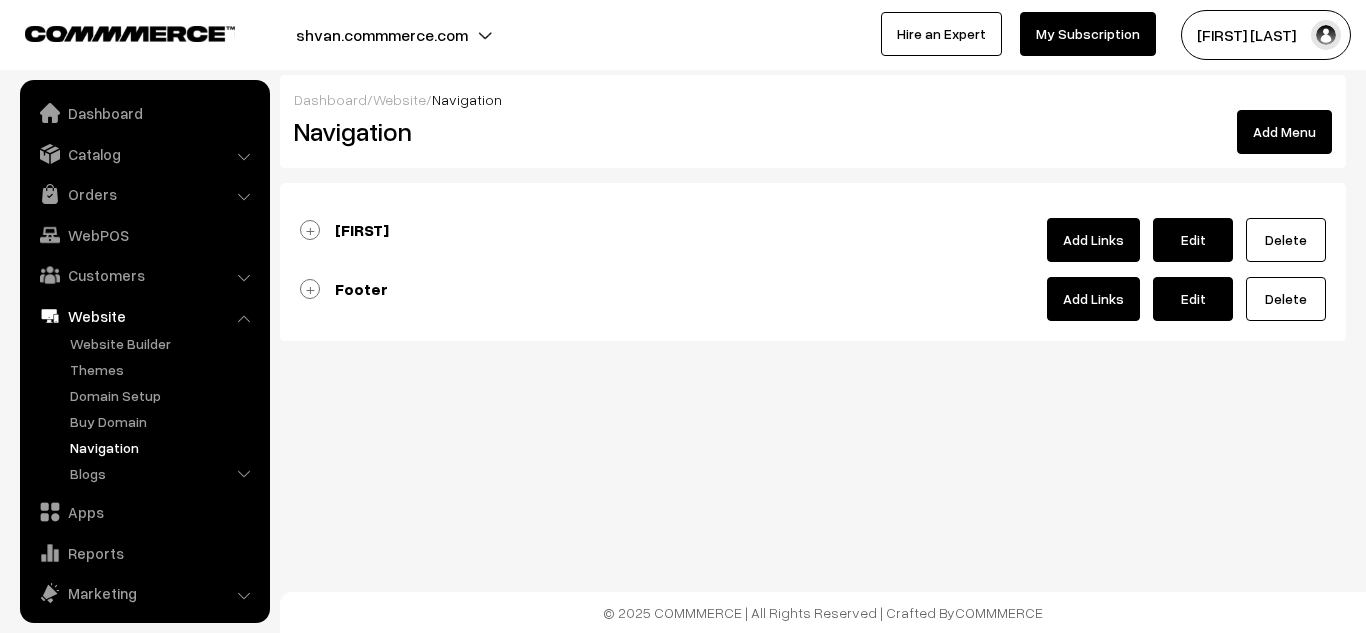 scroll, scrollTop: 0, scrollLeft: 0, axis: both 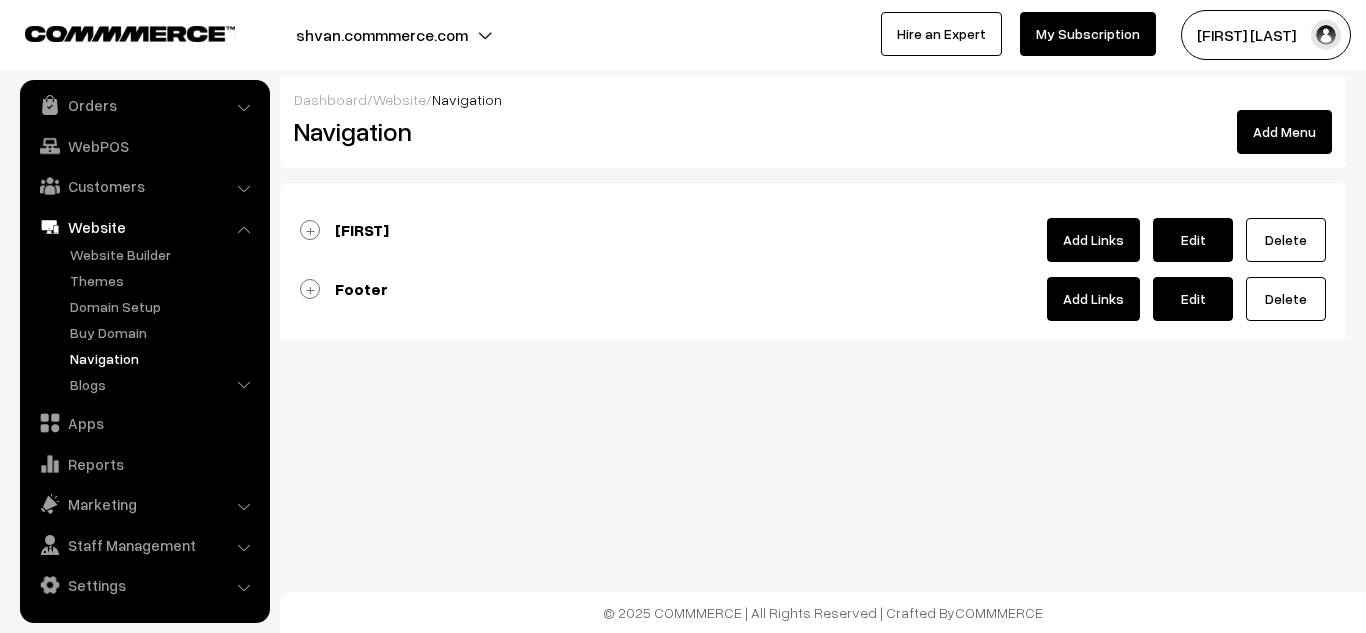 click on "Shvan" at bounding box center [362, 230] 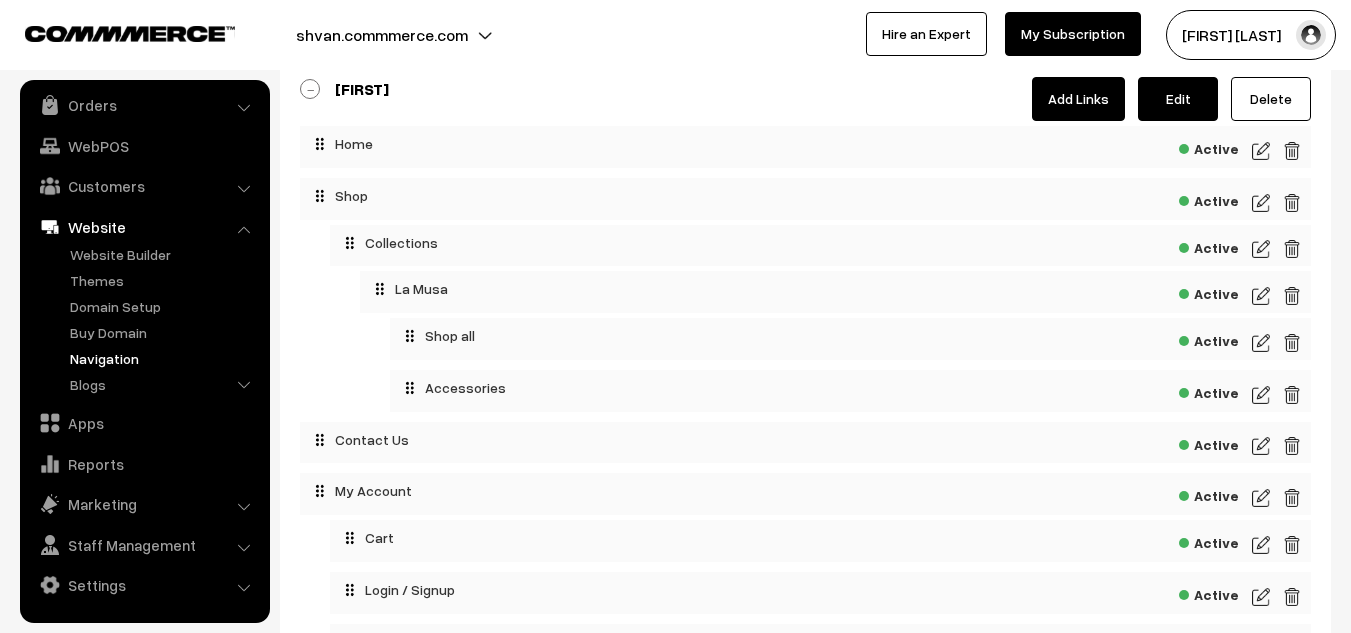scroll, scrollTop: 135, scrollLeft: 0, axis: vertical 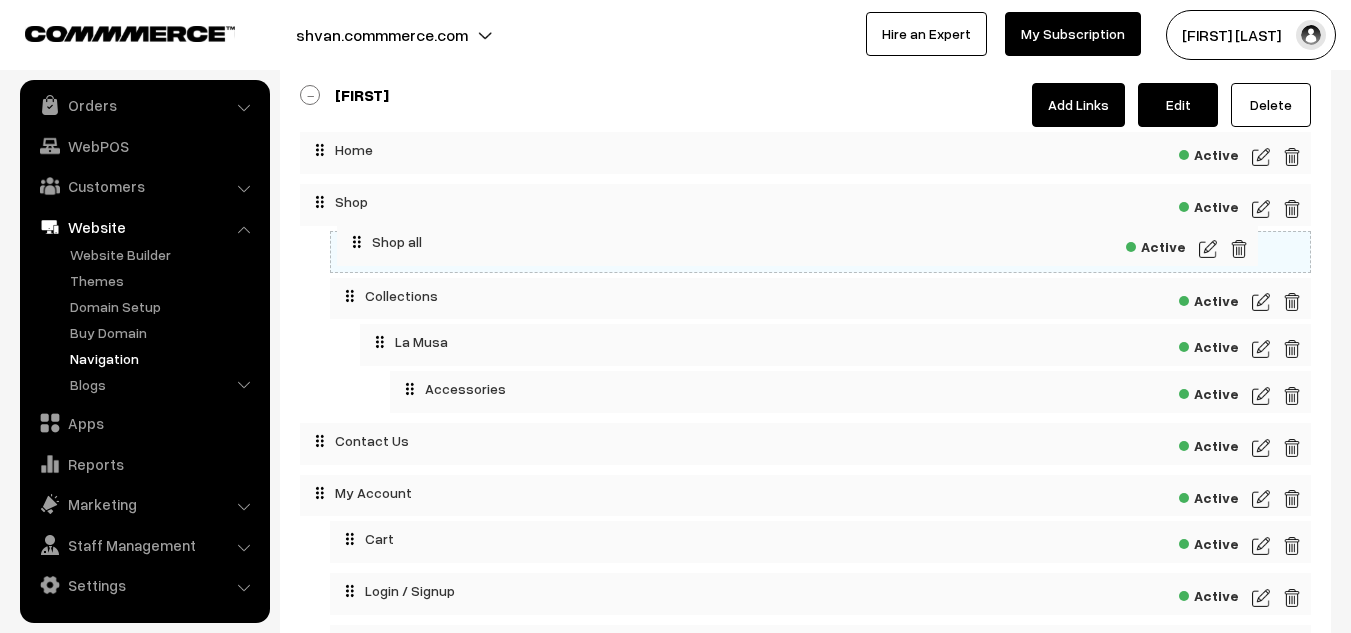 drag, startPoint x: 461, startPoint y: 353, endPoint x: 407, endPoint y: 248, distance: 118.072014 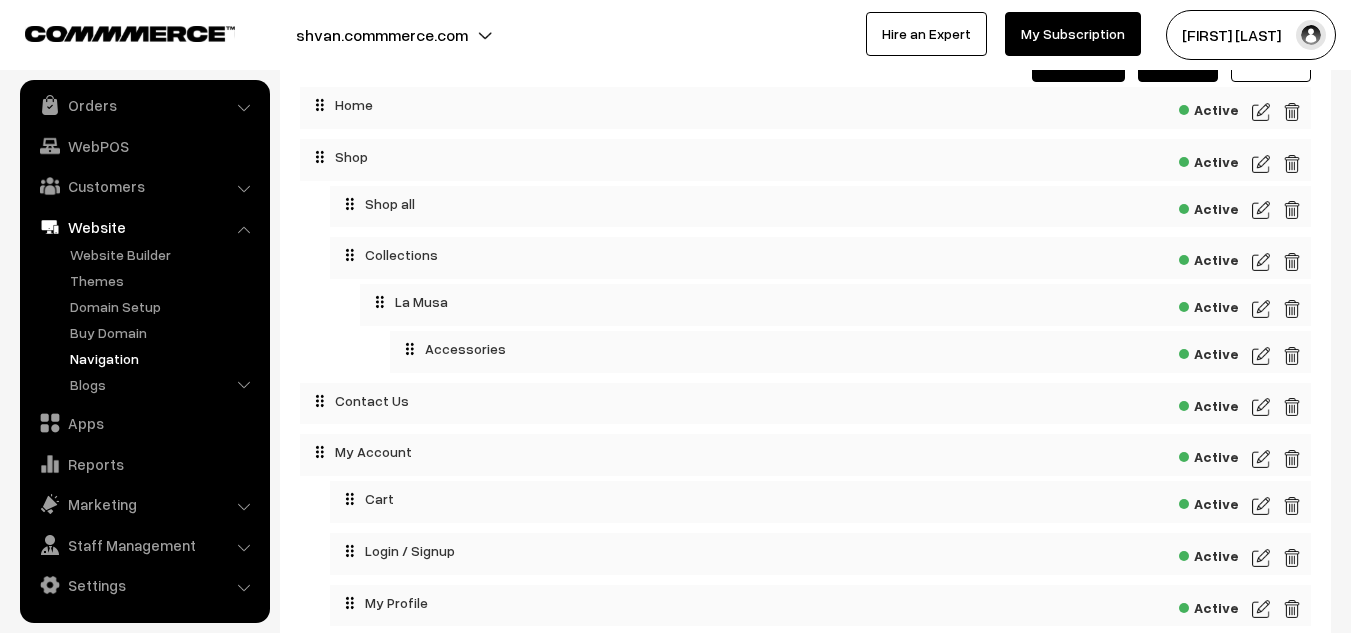 scroll, scrollTop: 179, scrollLeft: 0, axis: vertical 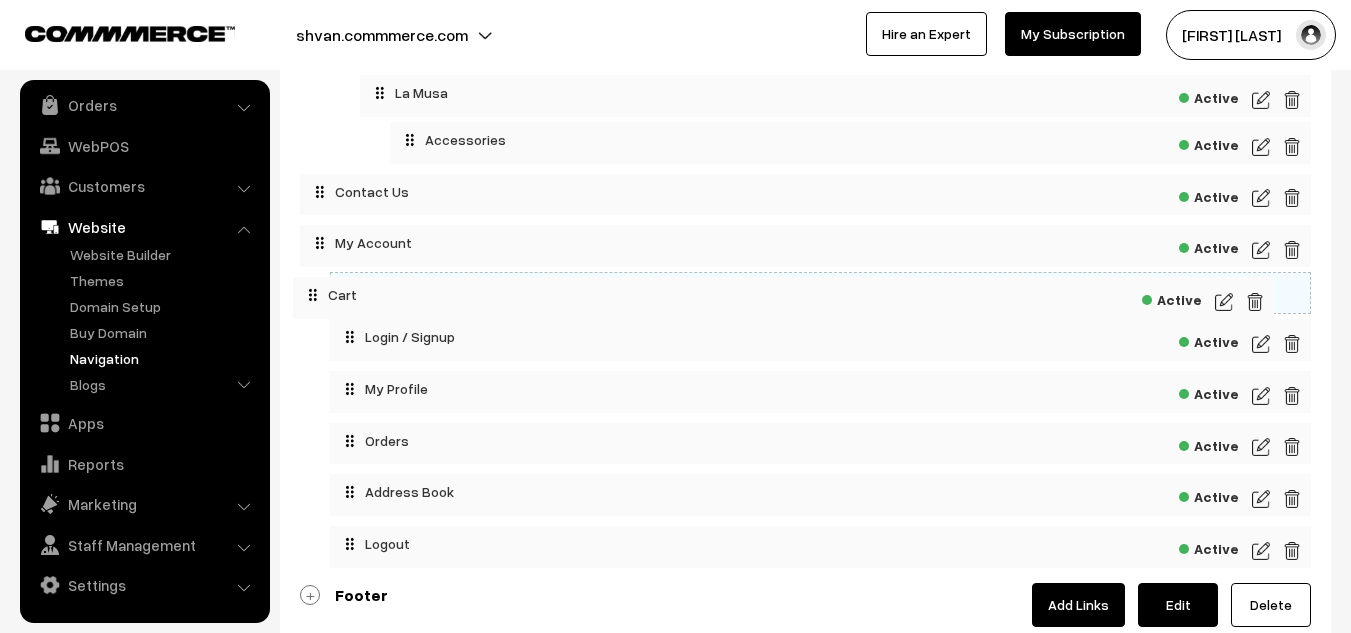 drag, startPoint x: 357, startPoint y: 288, endPoint x: 316, endPoint y: 288, distance: 41 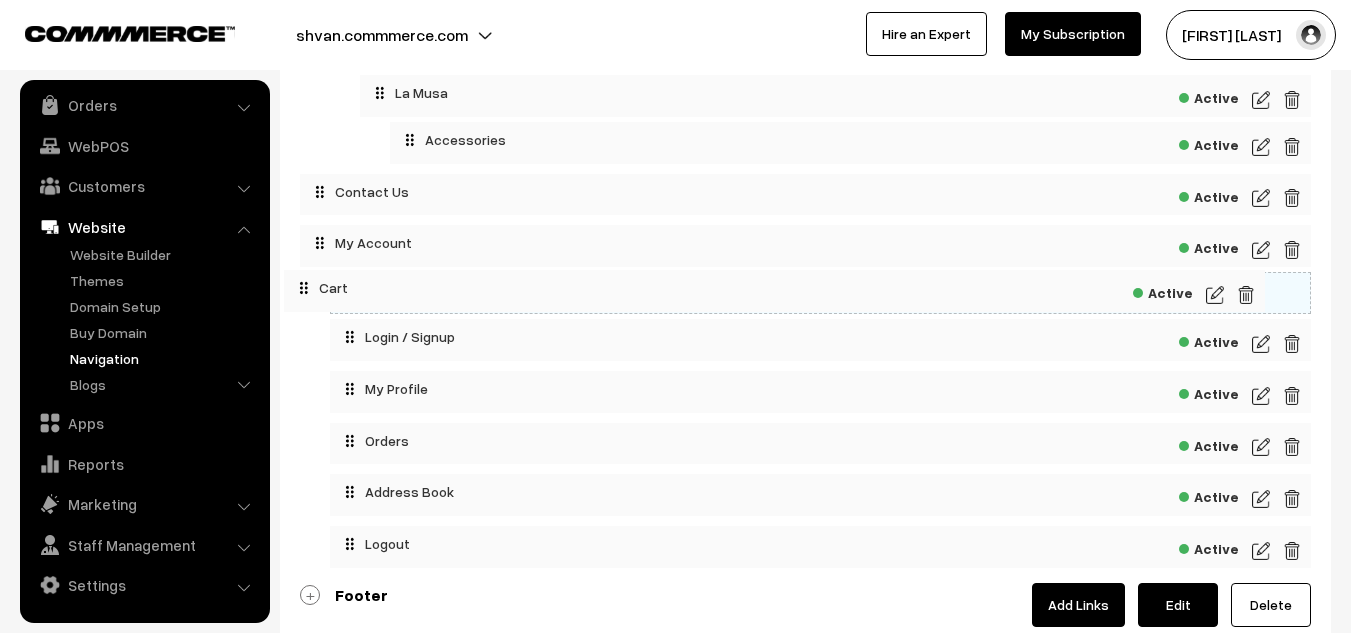 drag, startPoint x: 355, startPoint y: 287, endPoint x: 289, endPoint y: 281, distance: 66.27216 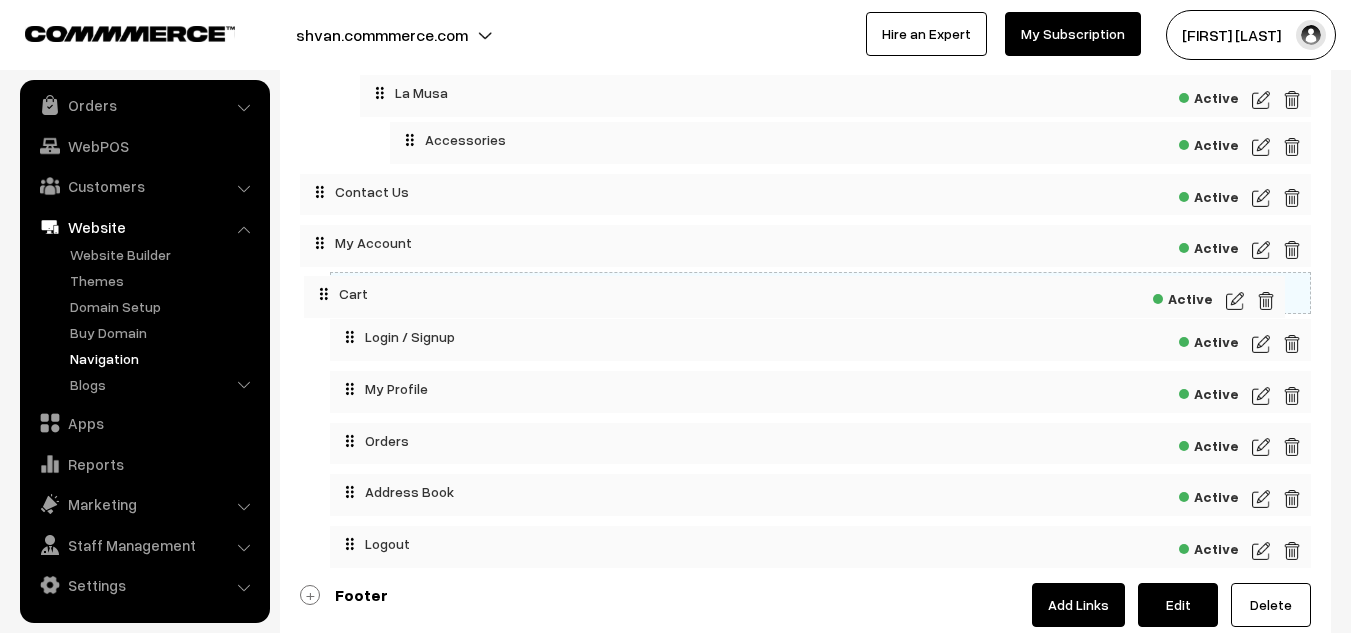 drag, startPoint x: 357, startPoint y: 296, endPoint x: 329, endPoint y: 293, distance: 28.160255 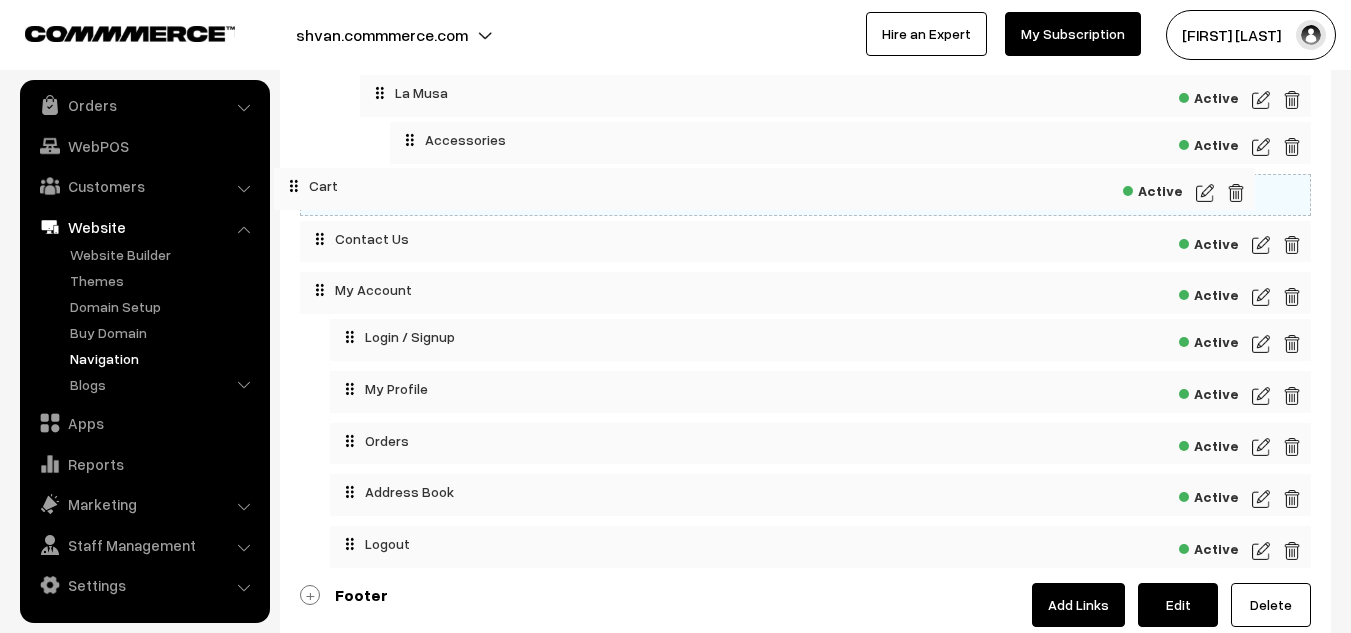 drag, startPoint x: 357, startPoint y: 293, endPoint x: 301, endPoint y: 184, distance: 122.54387 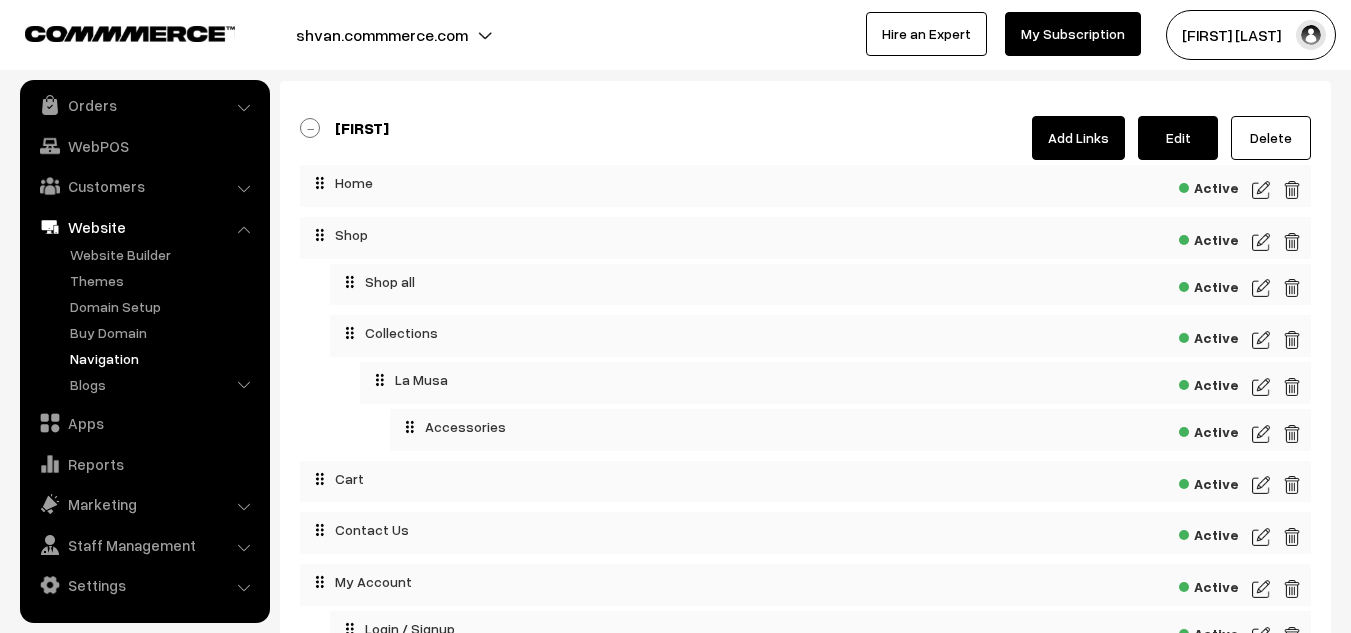 scroll, scrollTop: 103, scrollLeft: 0, axis: vertical 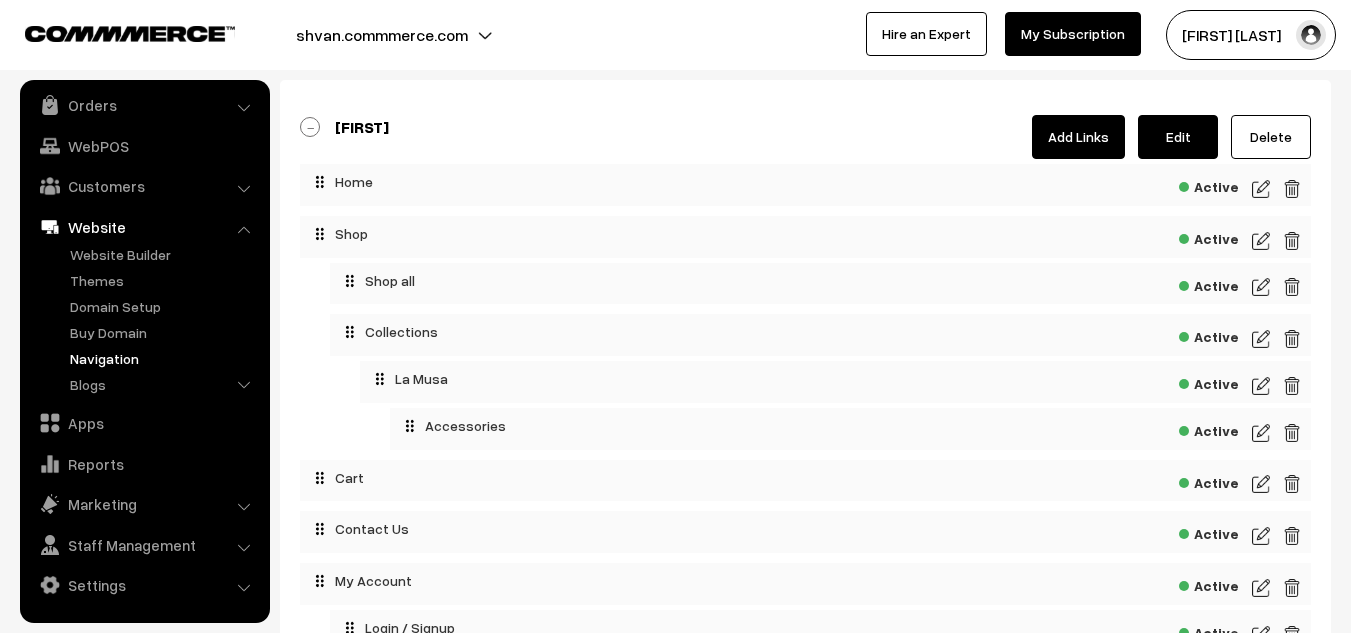 click on "Edit" at bounding box center (1178, 137) 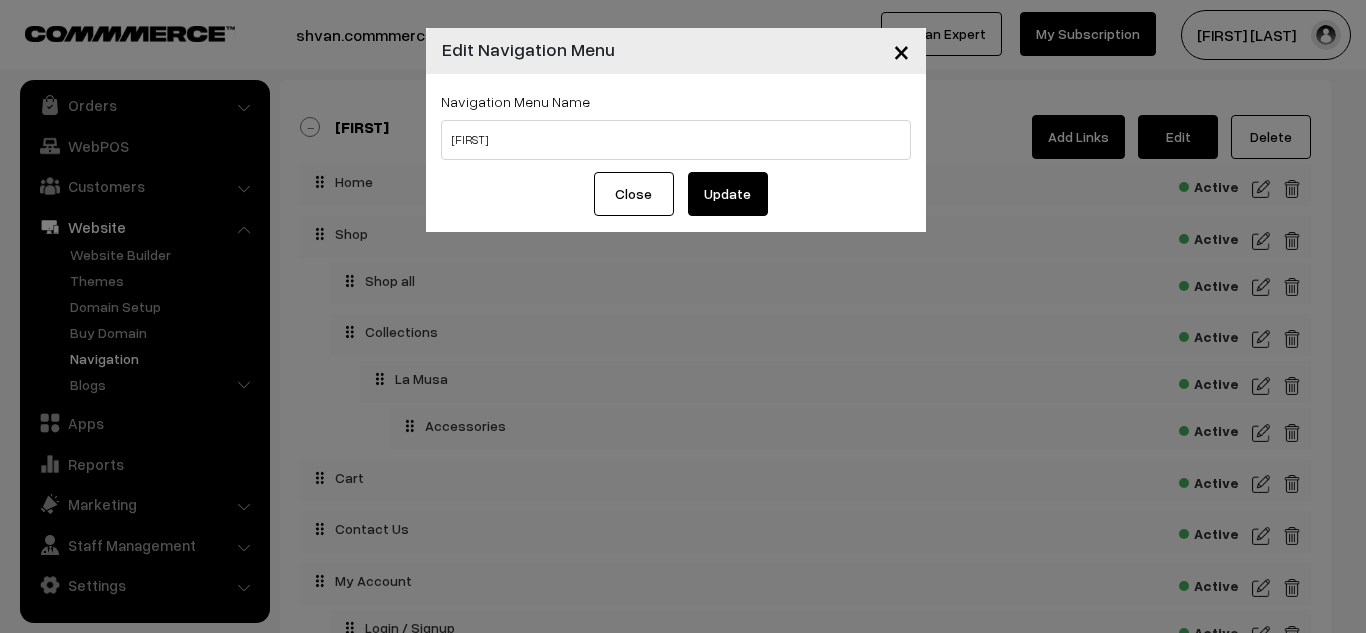 click on "Close" at bounding box center (634, 194) 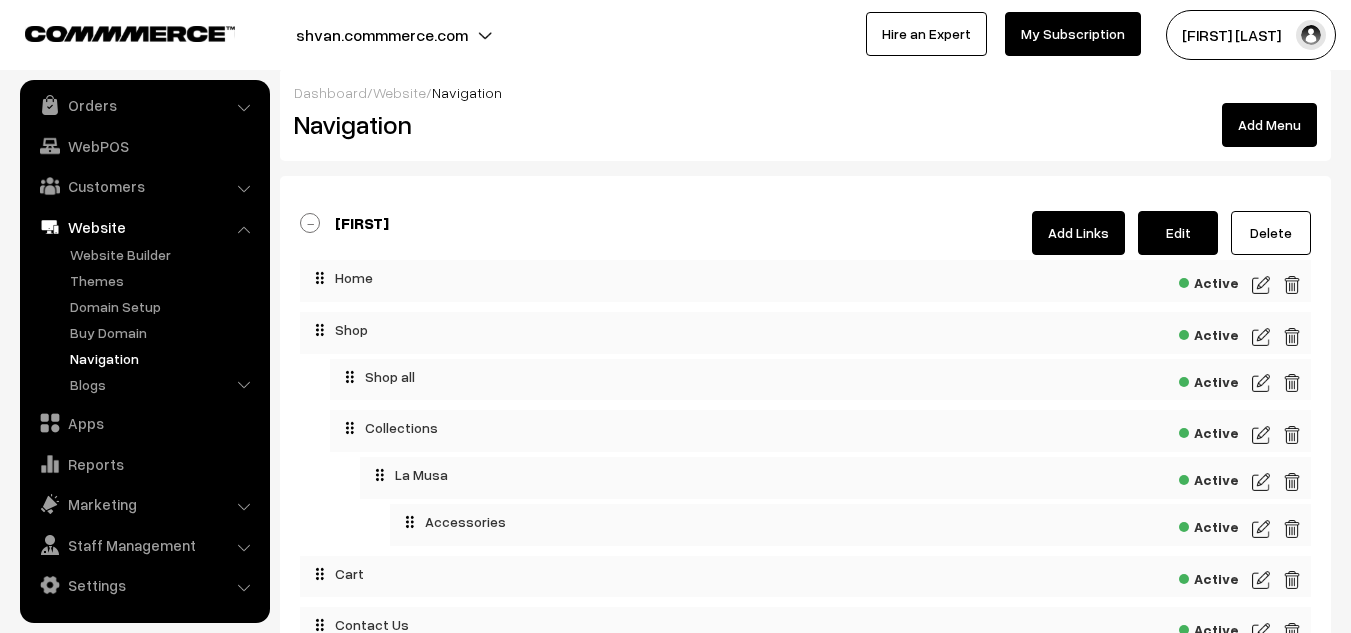 scroll, scrollTop: 0, scrollLeft: 0, axis: both 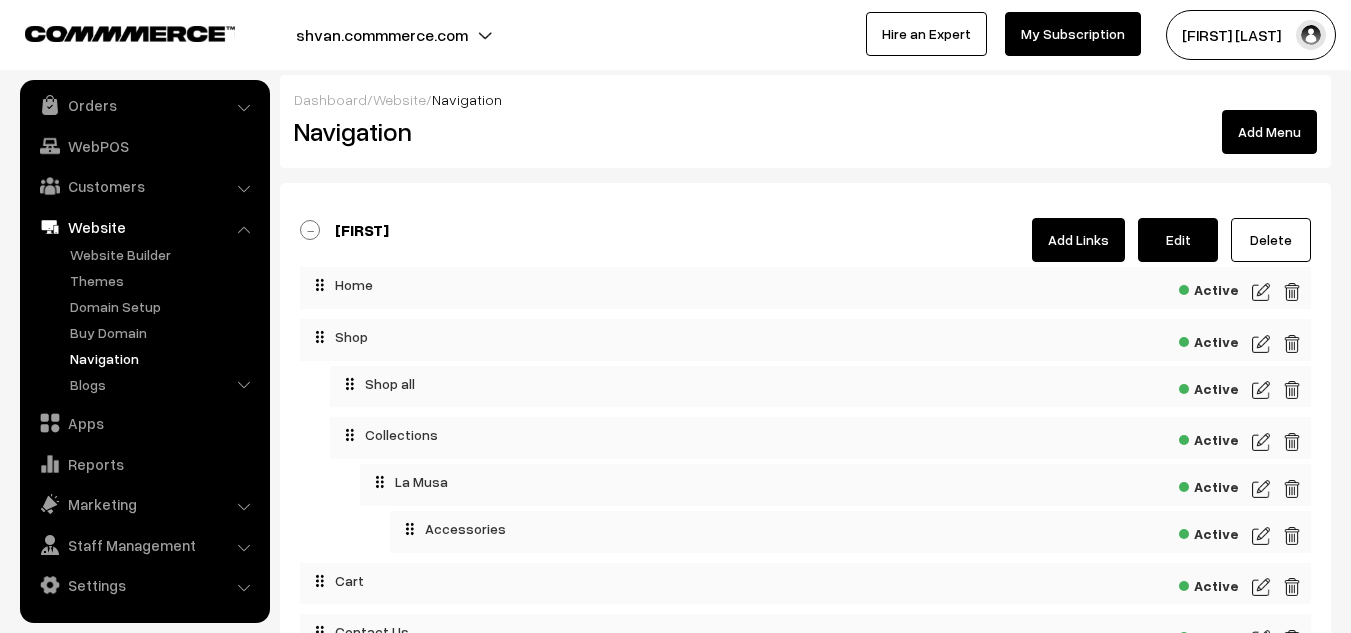 click on "Add Menu" at bounding box center (1269, 132) 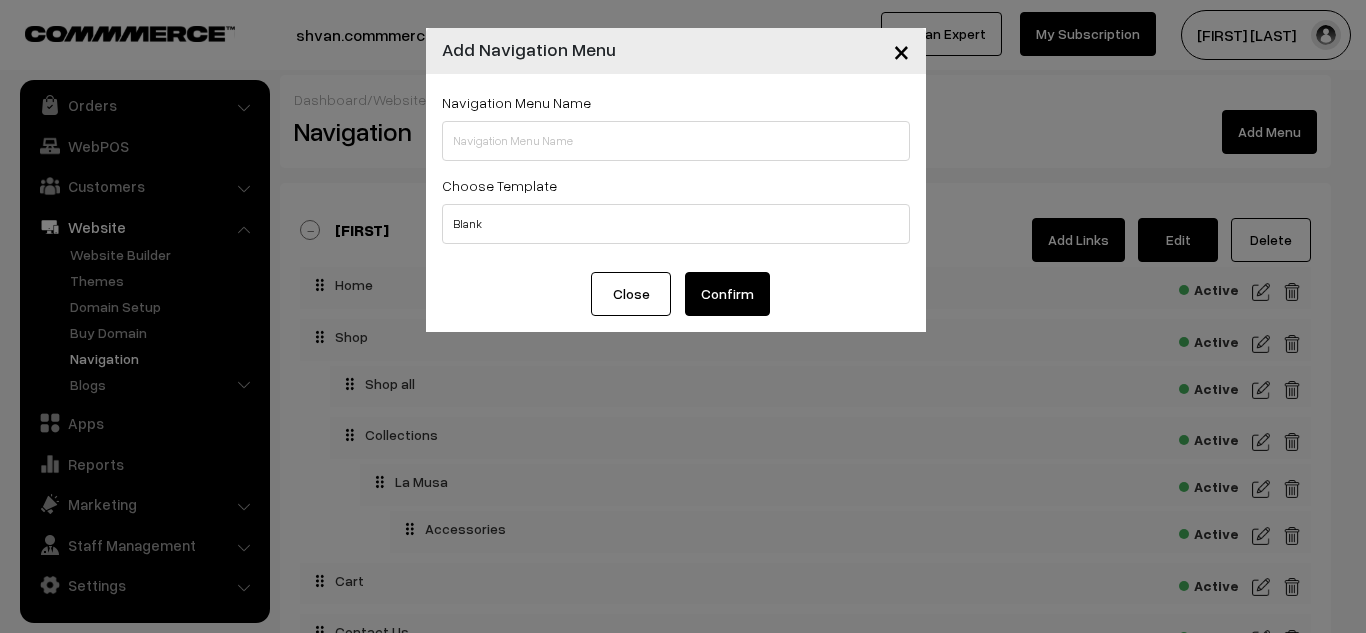 click on "×" at bounding box center [901, 50] 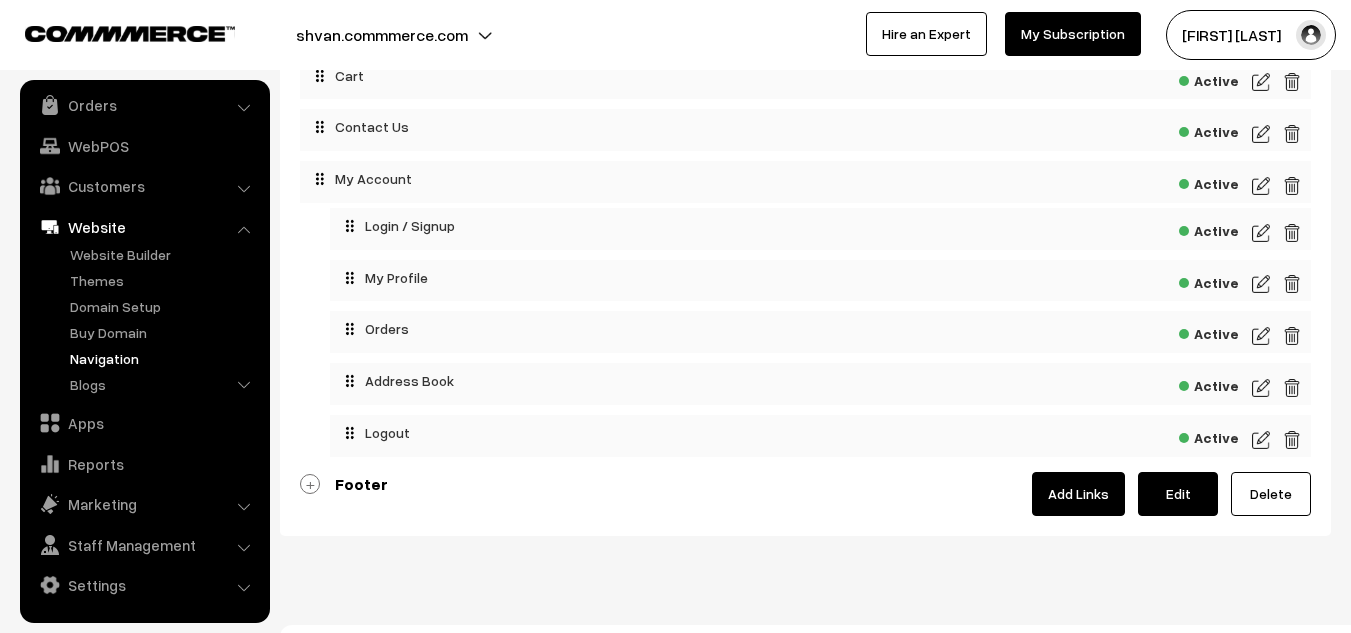 scroll, scrollTop: 504, scrollLeft: 0, axis: vertical 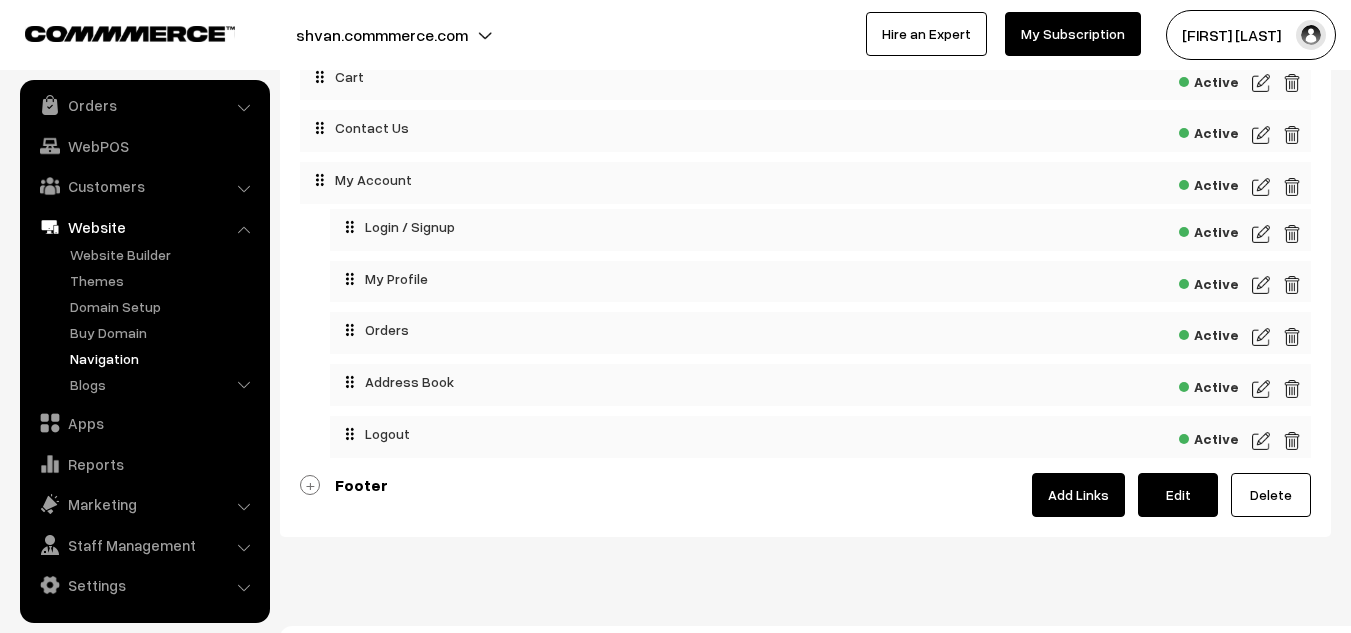 click on "Footer" at bounding box center (344, 485) 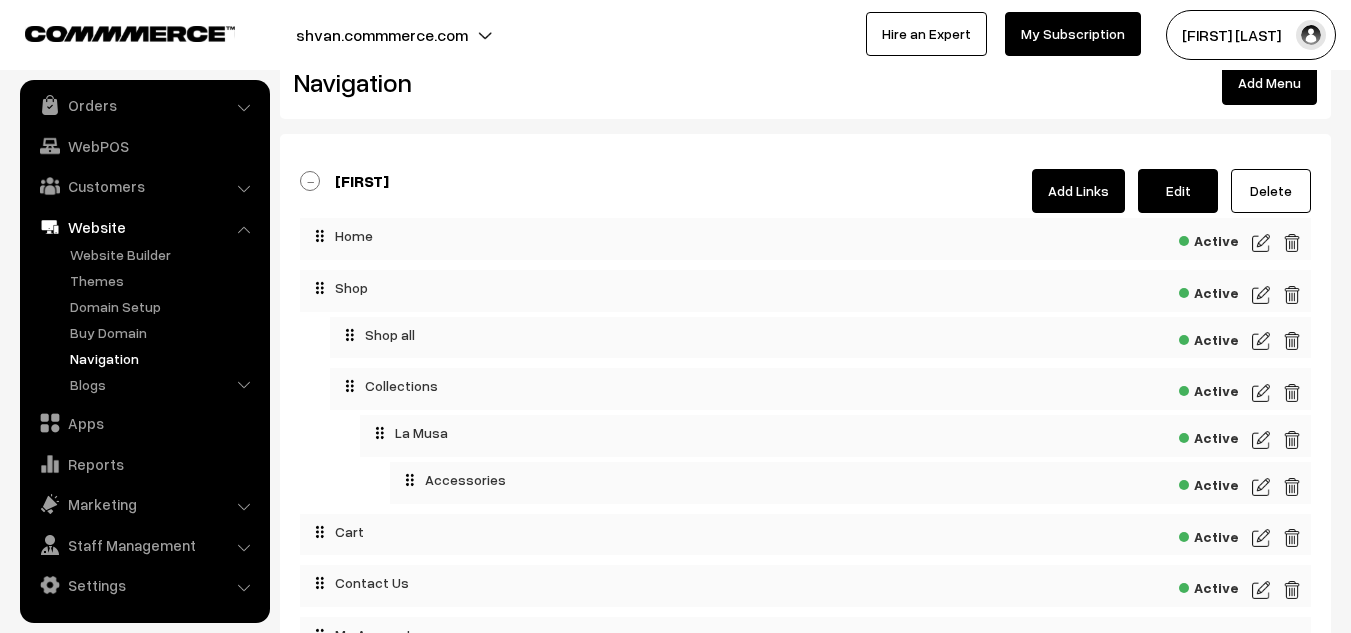 scroll, scrollTop: 0, scrollLeft: 0, axis: both 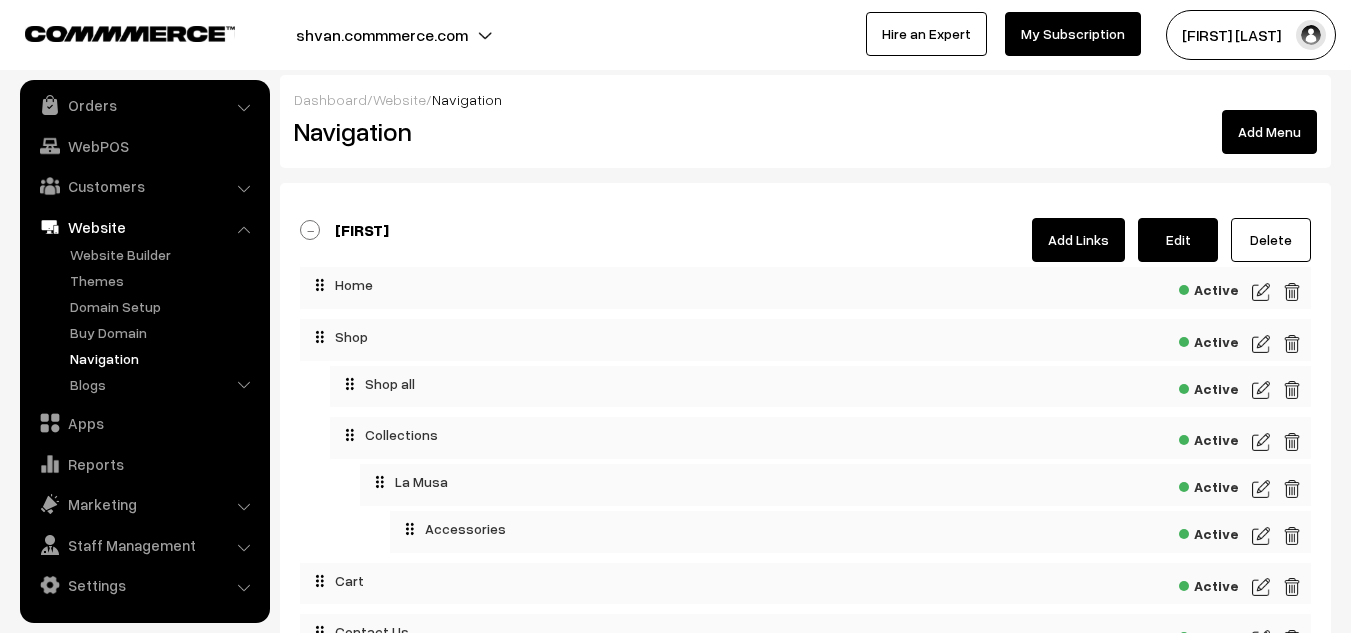 click on "shvan.commmerce.com" at bounding box center [382, 35] 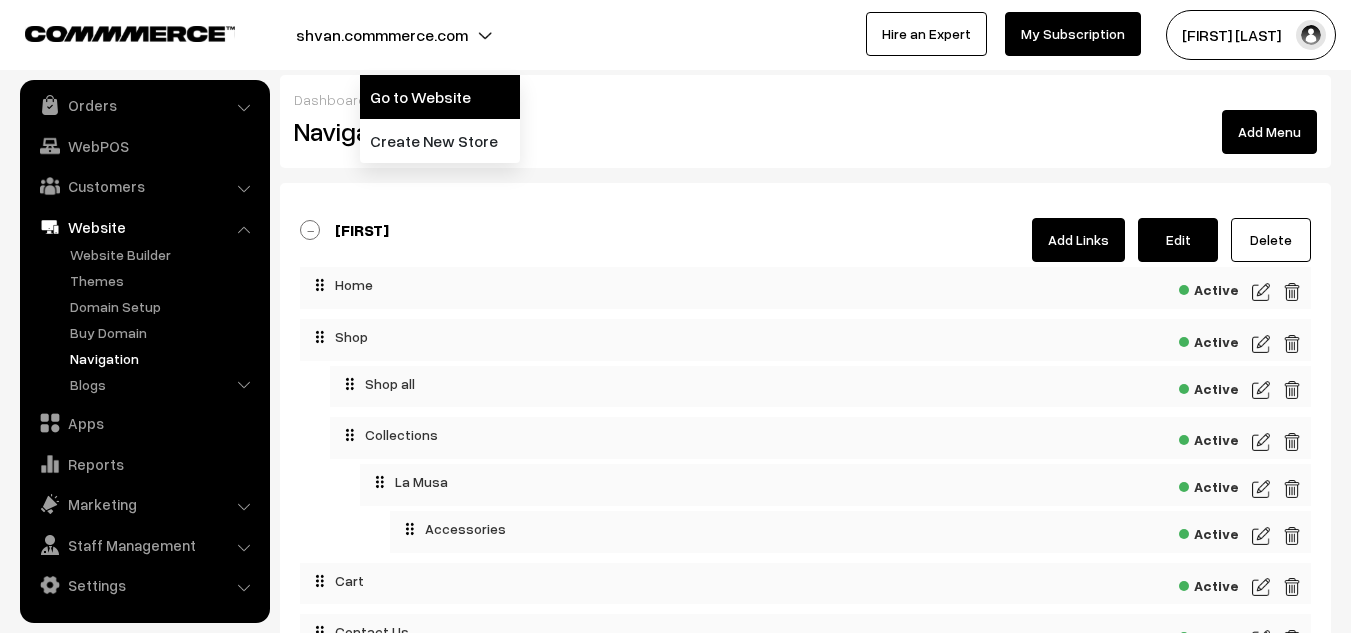 click on "Go to Website" at bounding box center (440, 97) 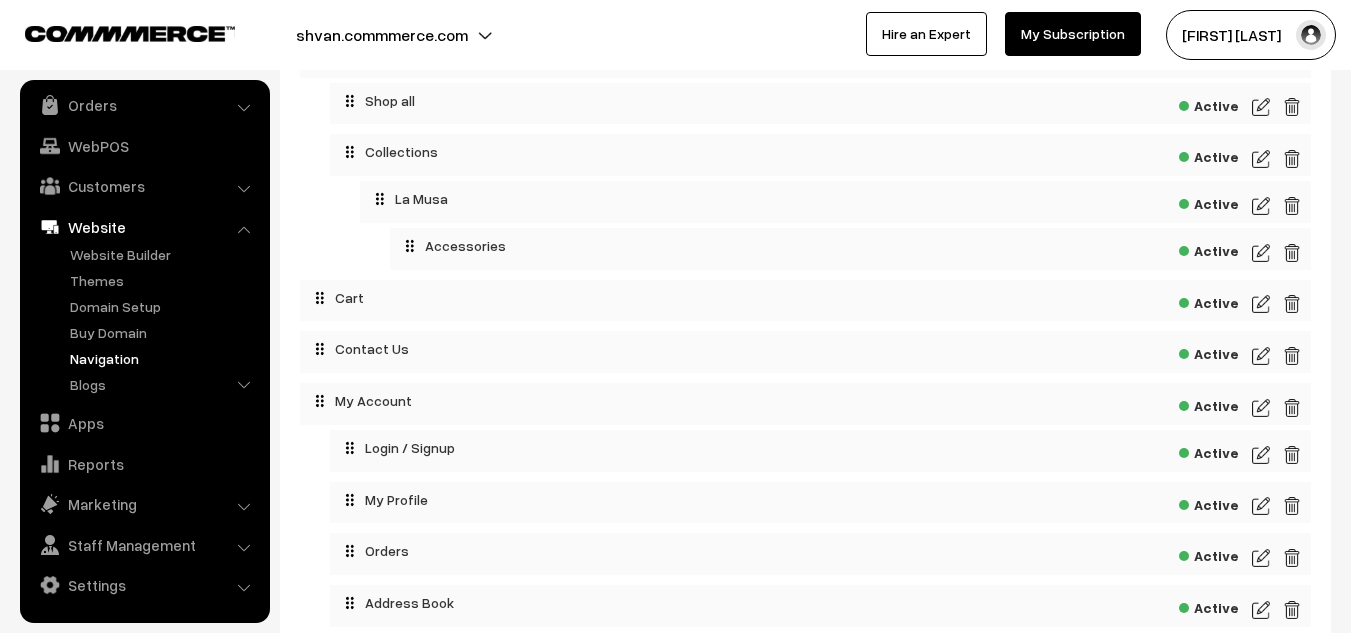 scroll, scrollTop: 288, scrollLeft: 0, axis: vertical 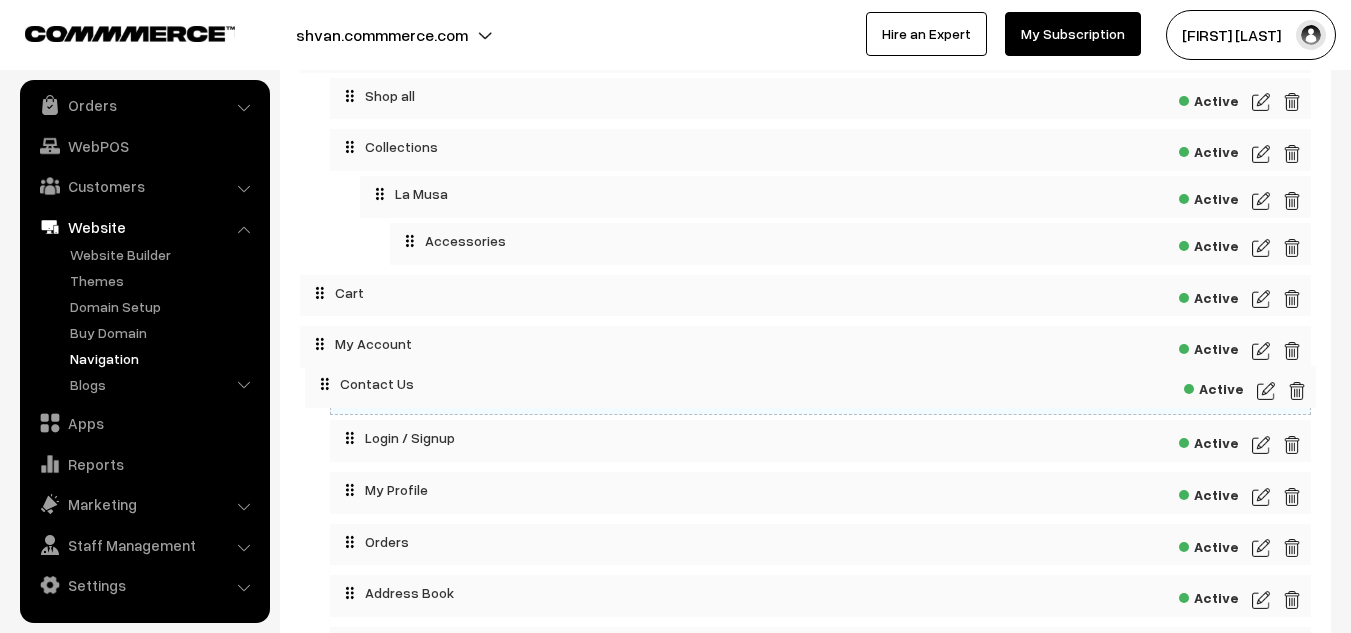 drag, startPoint x: 371, startPoint y: 343, endPoint x: 370, endPoint y: 380, distance: 37.01351 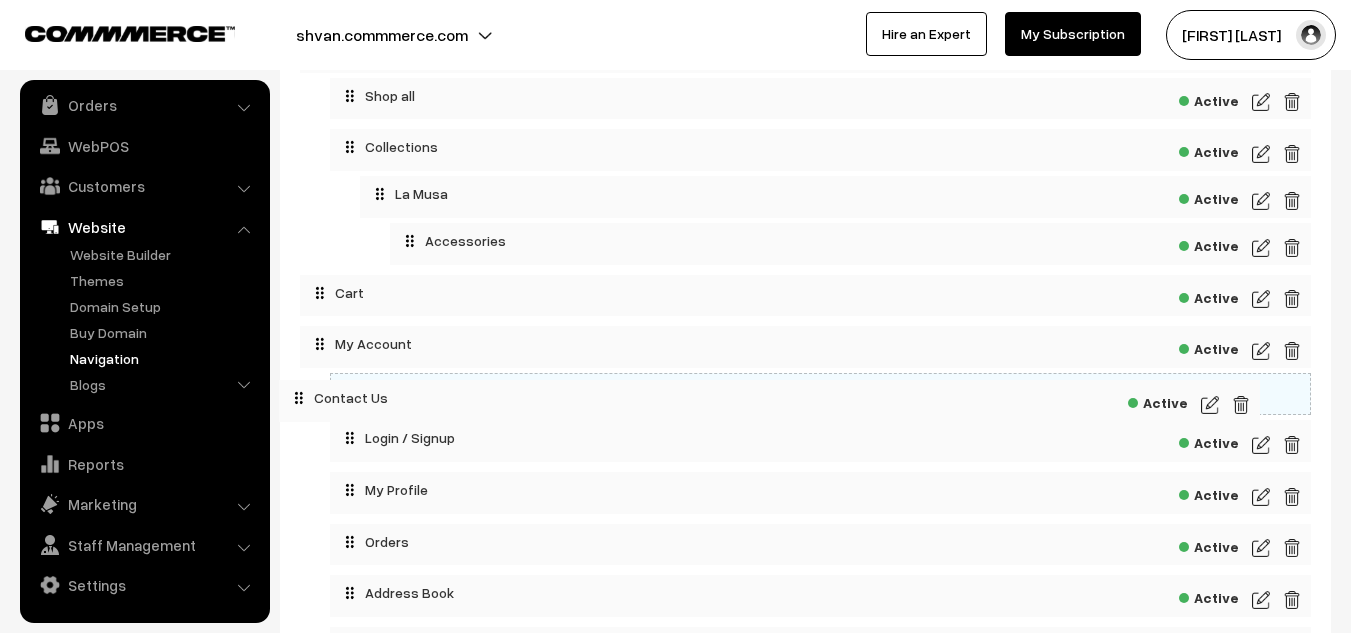 drag, startPoint x: 370, startPoint y: 380, endPoint x: 319, endPoint y: 381, distance: 51.009804 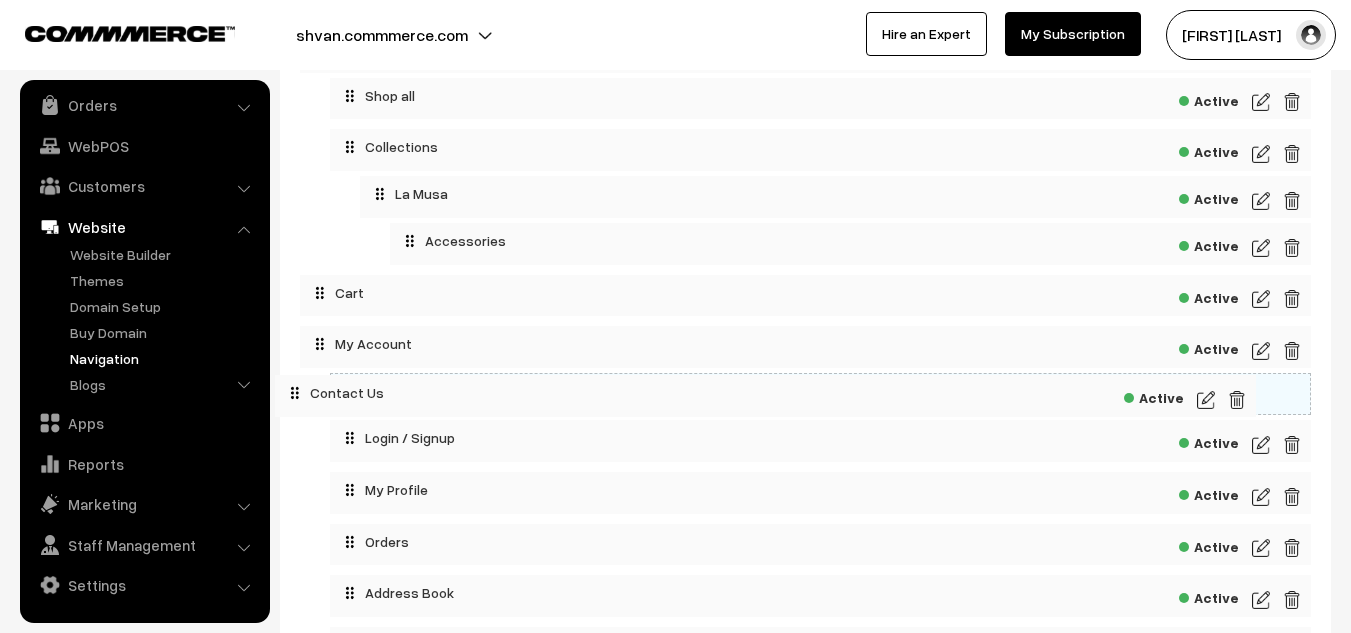 drag, startPoint x: 347, startPoint y: 391, endPoint x: 288, endPoint y: 388, distance: 59.07622 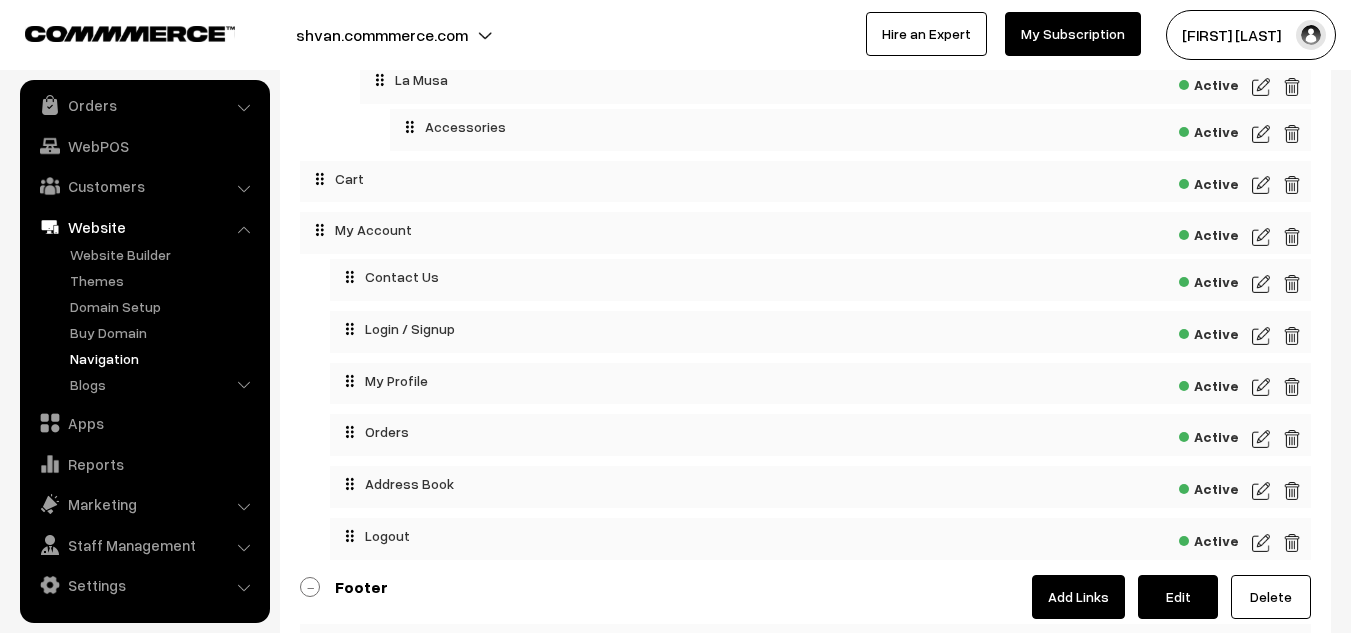 scroll, scrollTop: 415, scrollLeft: 0, axis: vertical 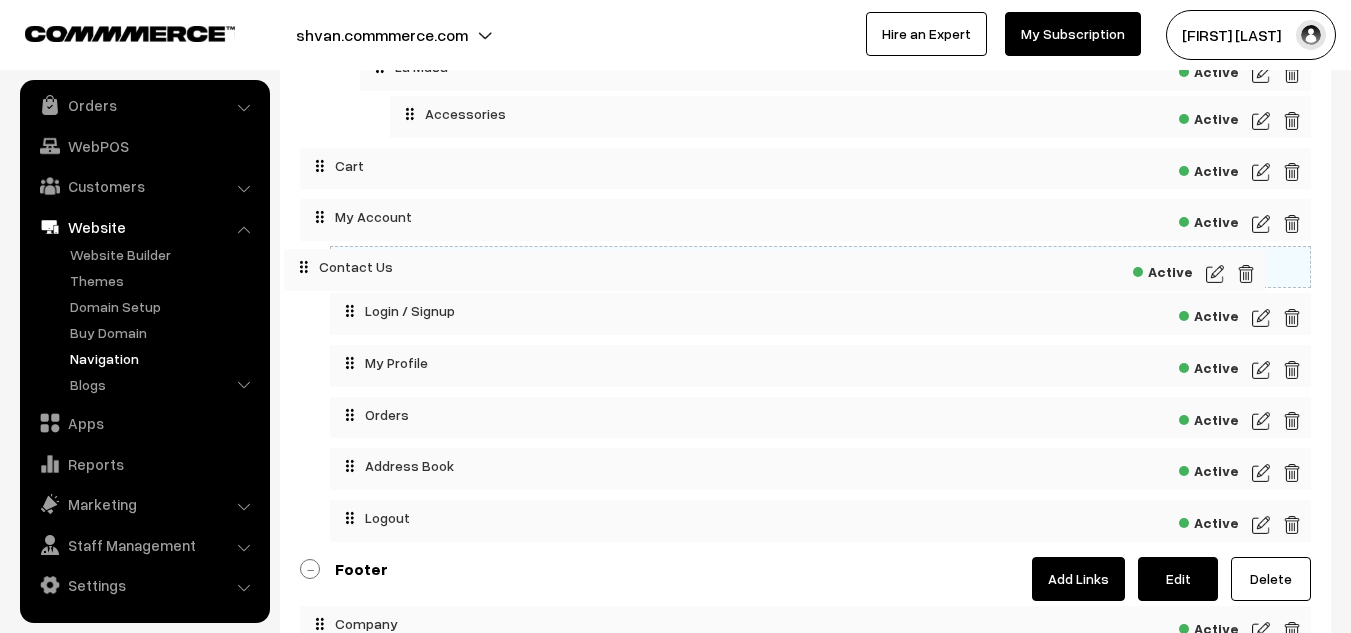 drag, startPoint x: 350, startPoint y: 261, endPoint x: 297, endPoint y: 257, distance: 53.15073 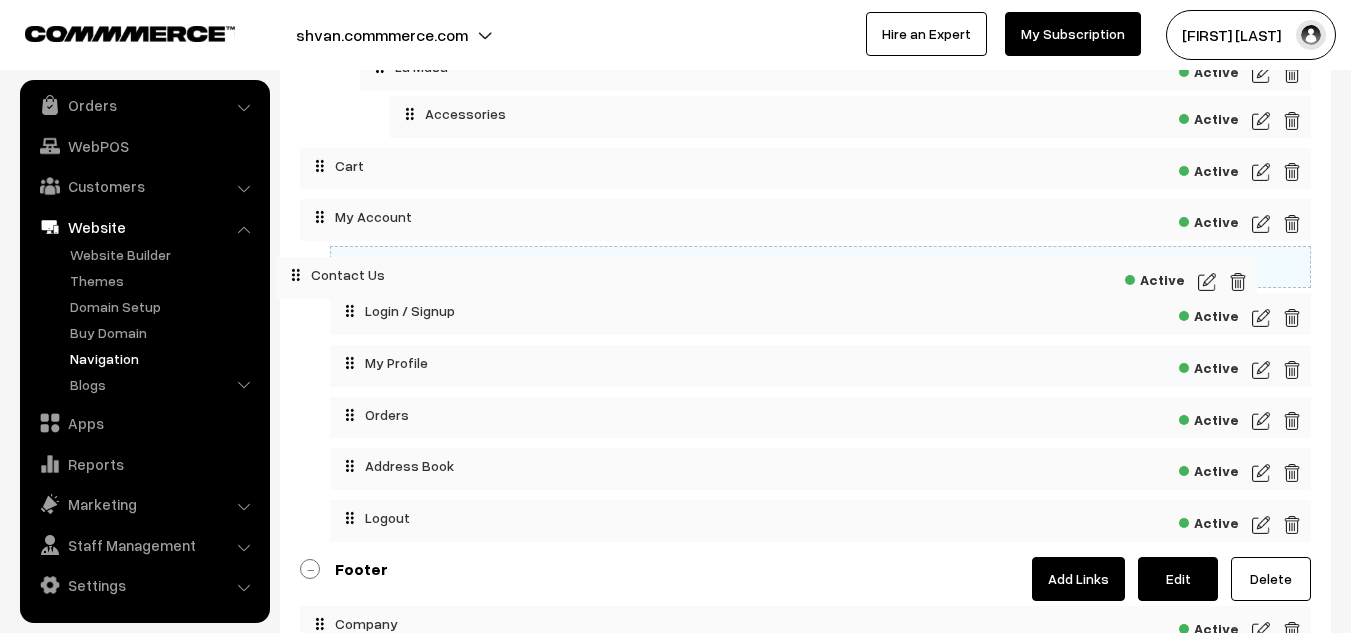 drag, startPoint x: 361, startPoint y: 256, endPoint x: 302, endPoint y: 261, distance: 59.211487 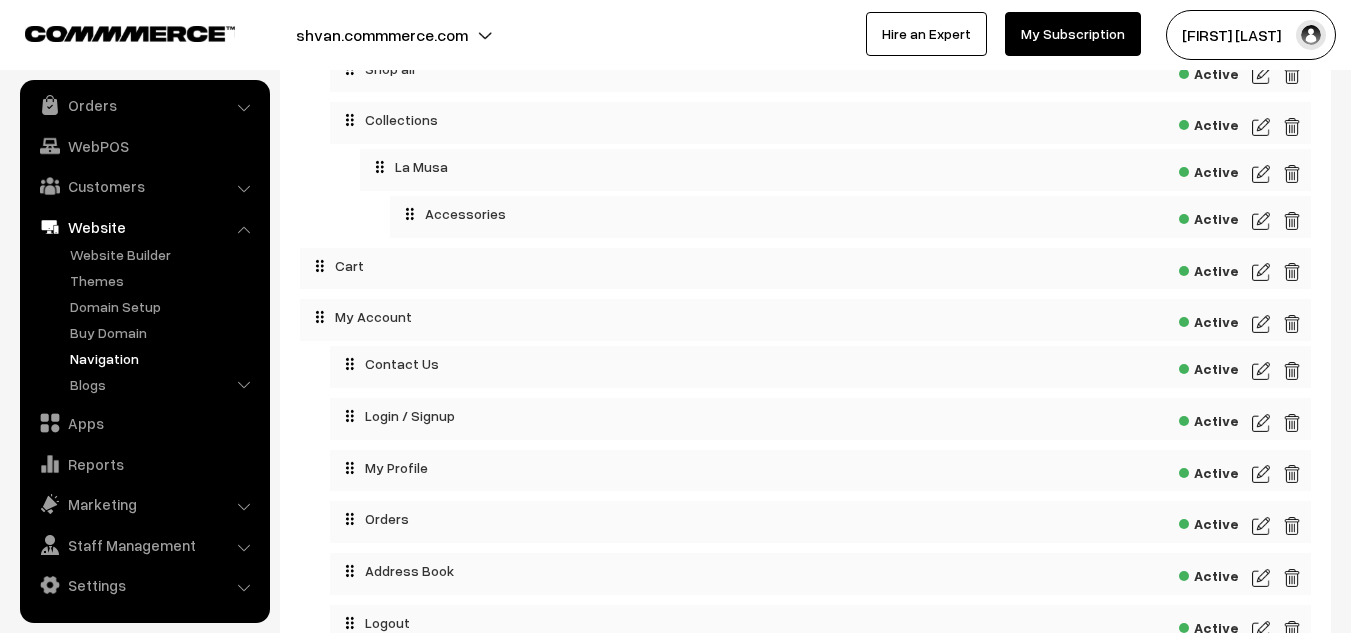 scroll, scrollTop: 313, scrollLeft: 0, axis: vertical 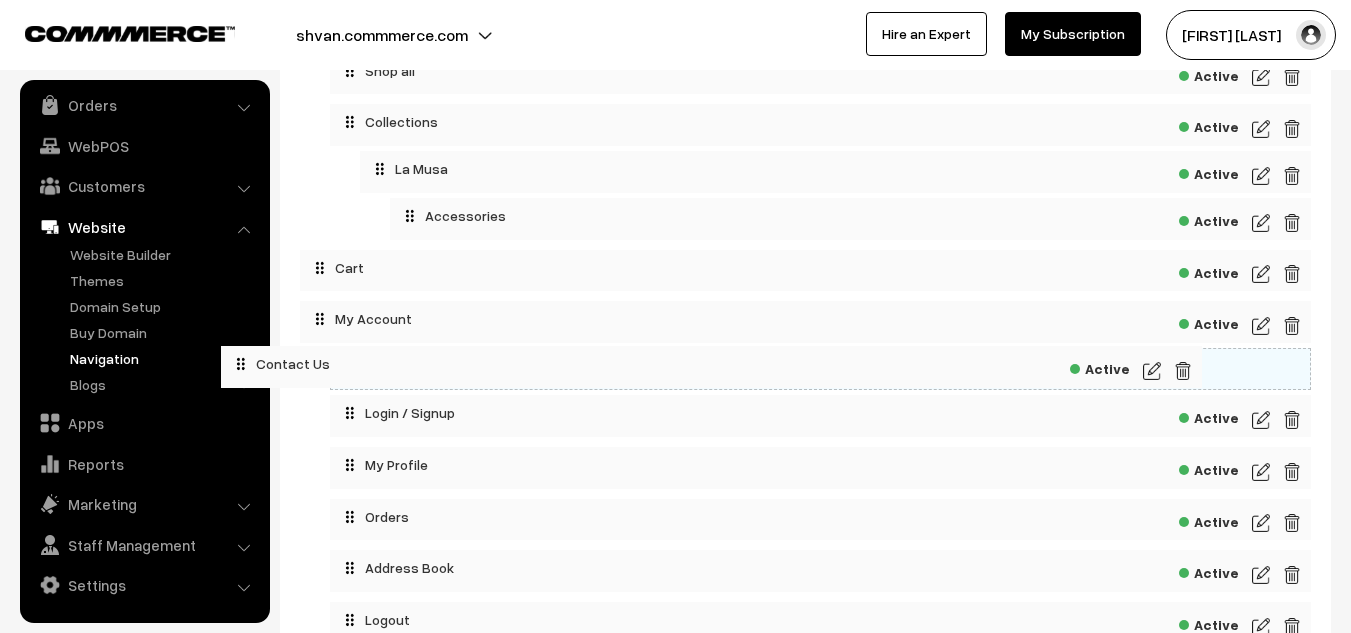 drag, startPoint x: 356, startPoint y: 359, endPoint x: 248, endPoint y: 352, distance: 108.226616 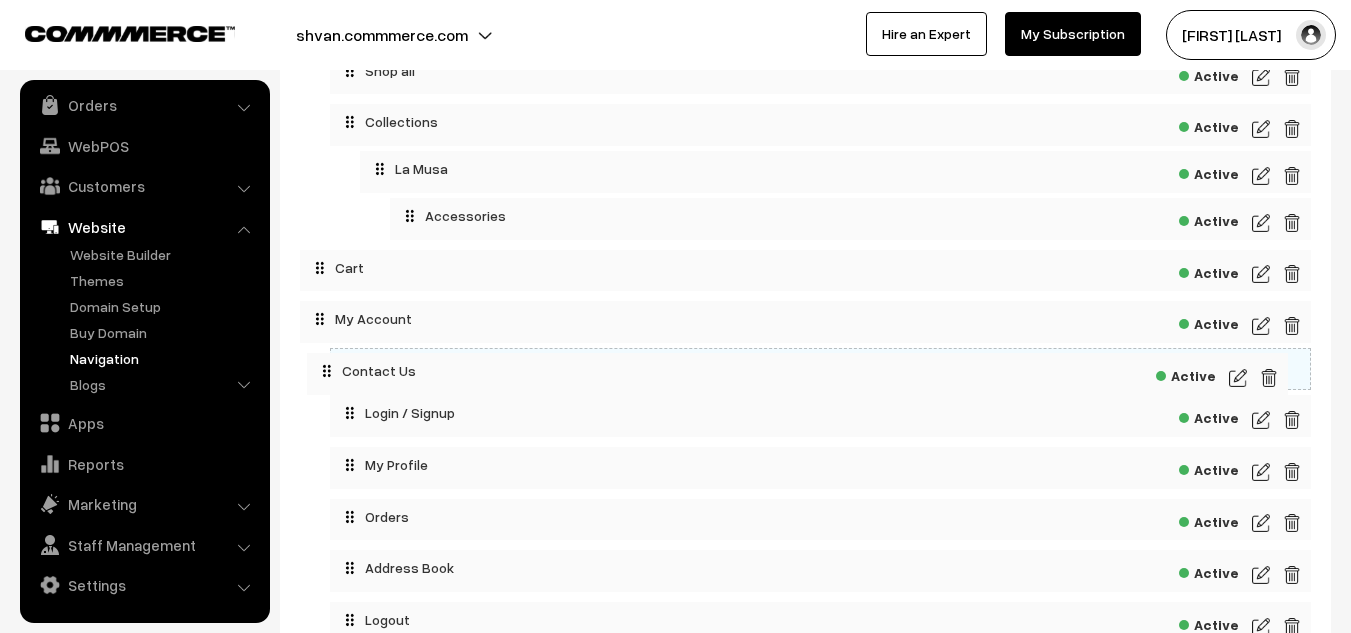 drag, startPoint x: 344, startPoint y: 364, endPoint x: 320, endPoint y: 364, distance: 24 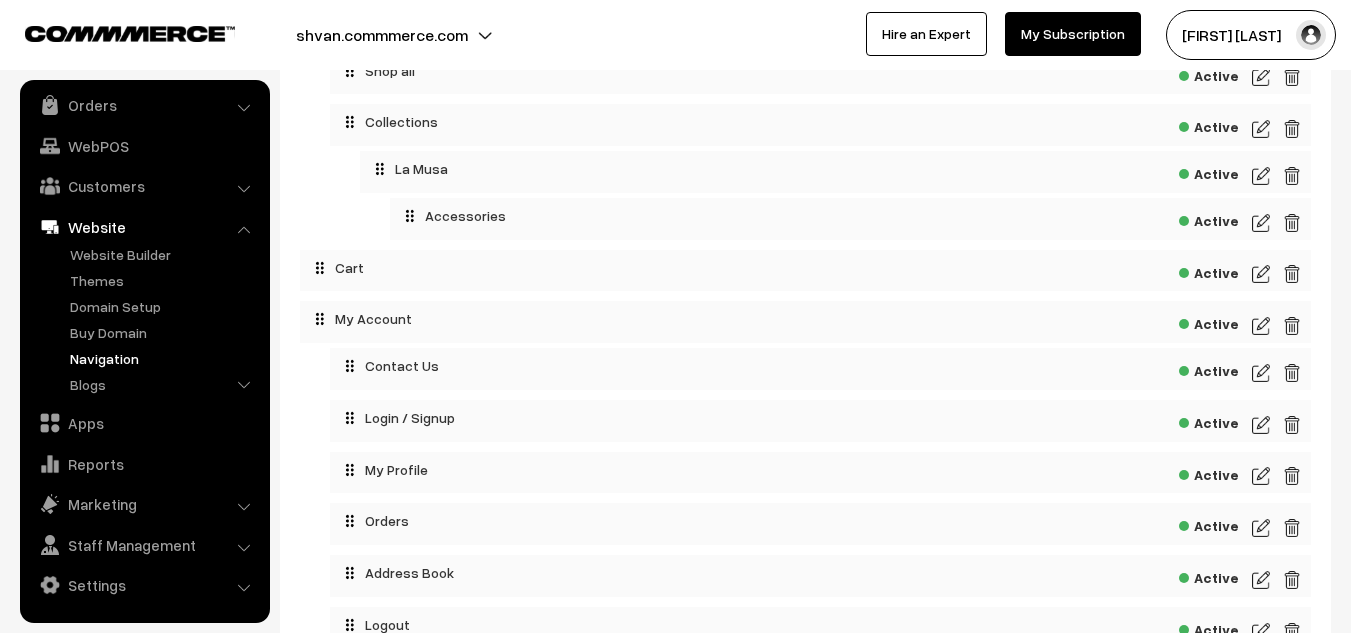 click on "Contact Us
Active
Login / Signup
Active" at bounding box center (805, 498) 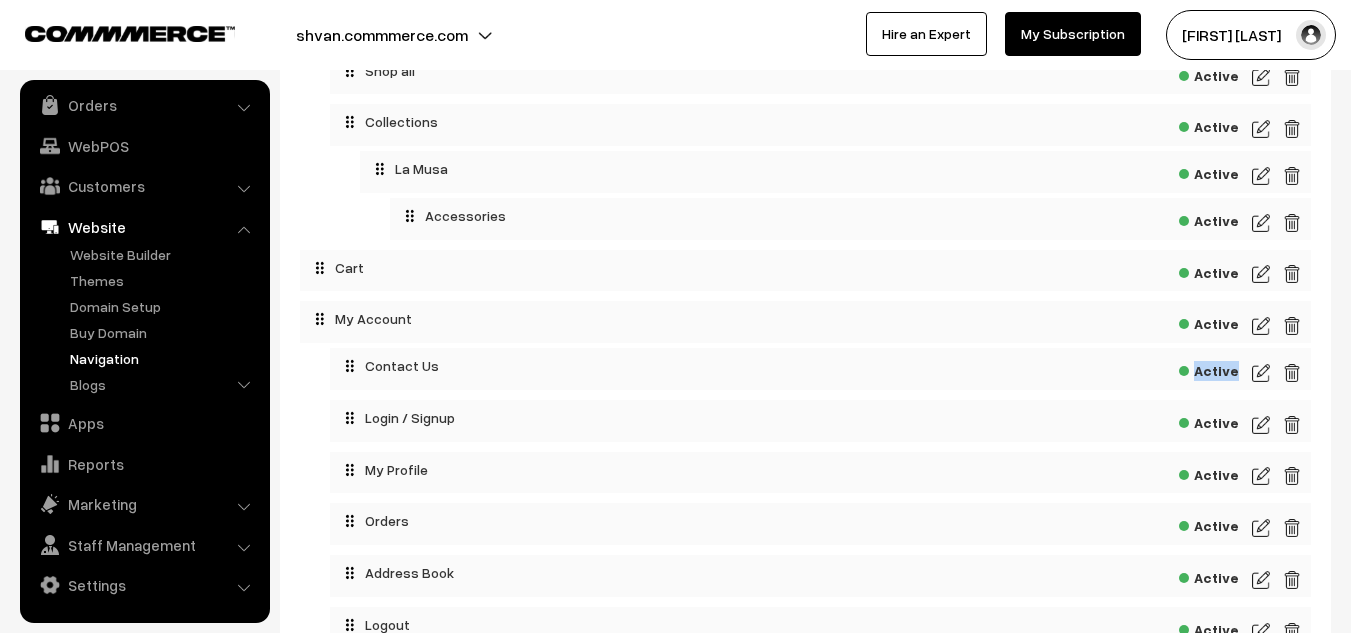 click on "Contact Us
Active
Login / Signup
Active" at bounding box center [805, 498] 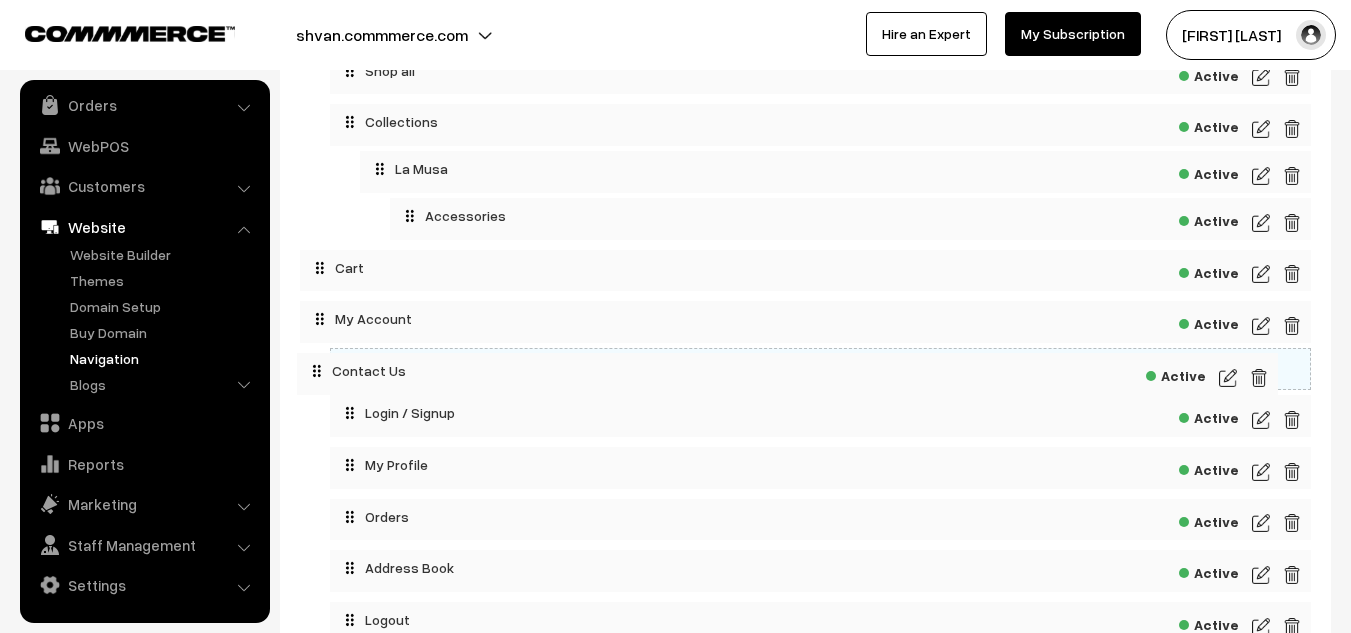 drag, startPoint x: 338, startPoint y: 364, endPoint x: 304, endPoint y: 364, distance: 34 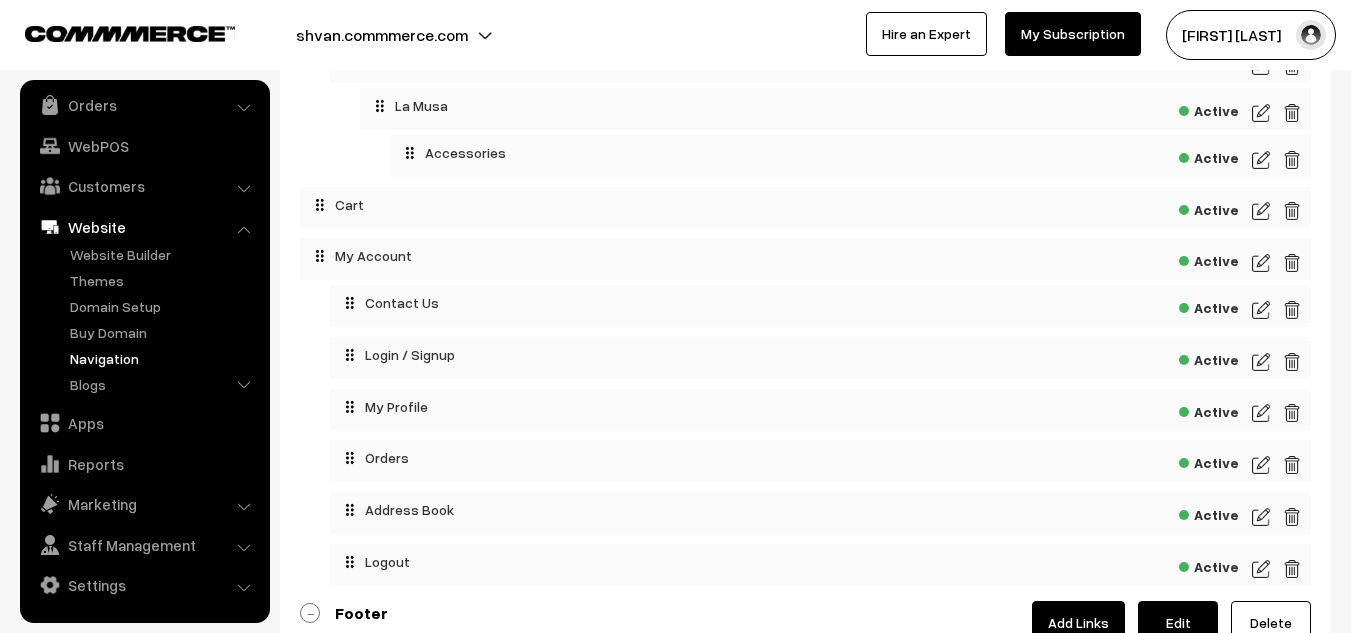 scroll, scrollTop: 377, scrollLeft: 0, axis: vertical 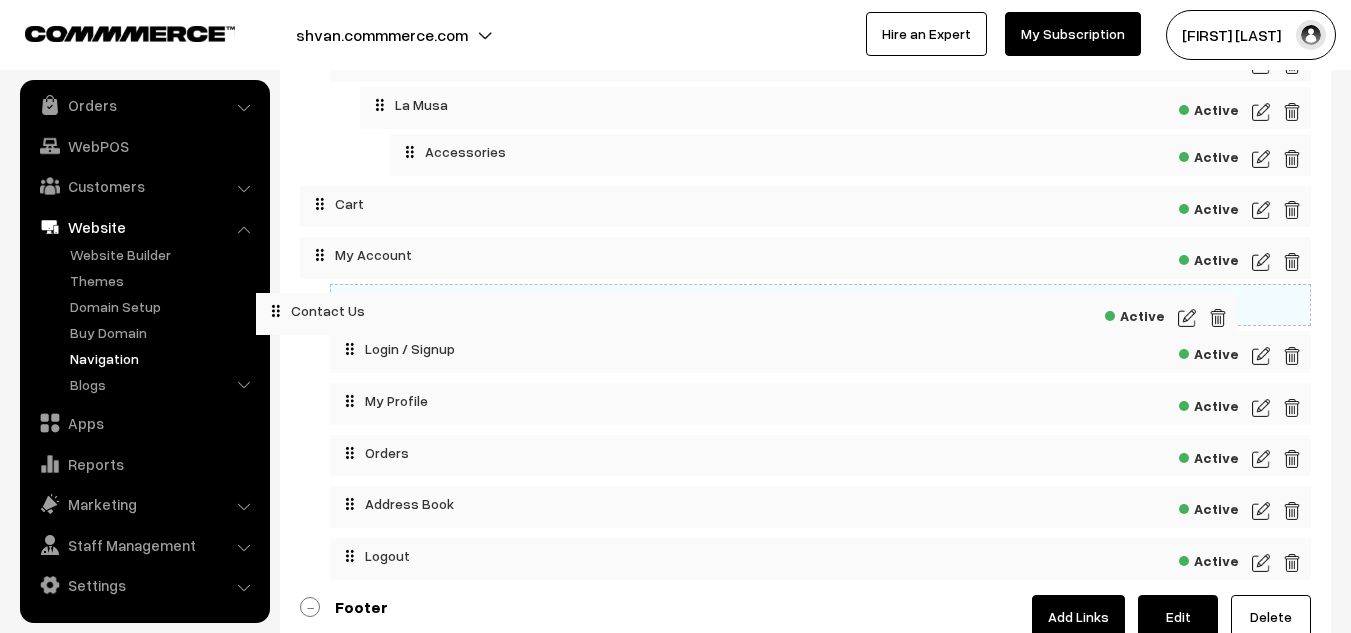 drag, startPoint x: 417, startPoint y: 299, endPoint x: 343, endPoint y: 303, distance: 74.10803 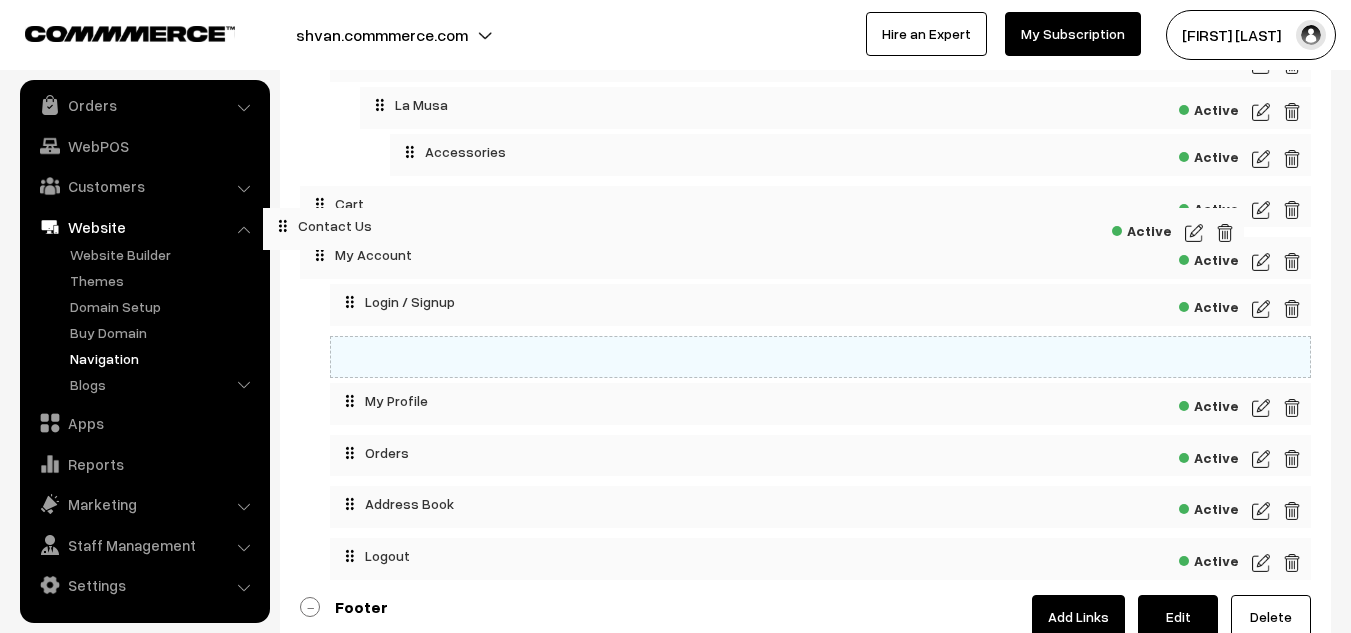 drag, startPoint x: 343, startPoint y: 303, endPoint x: 276, endPoint y: 222, distance: 105.11898 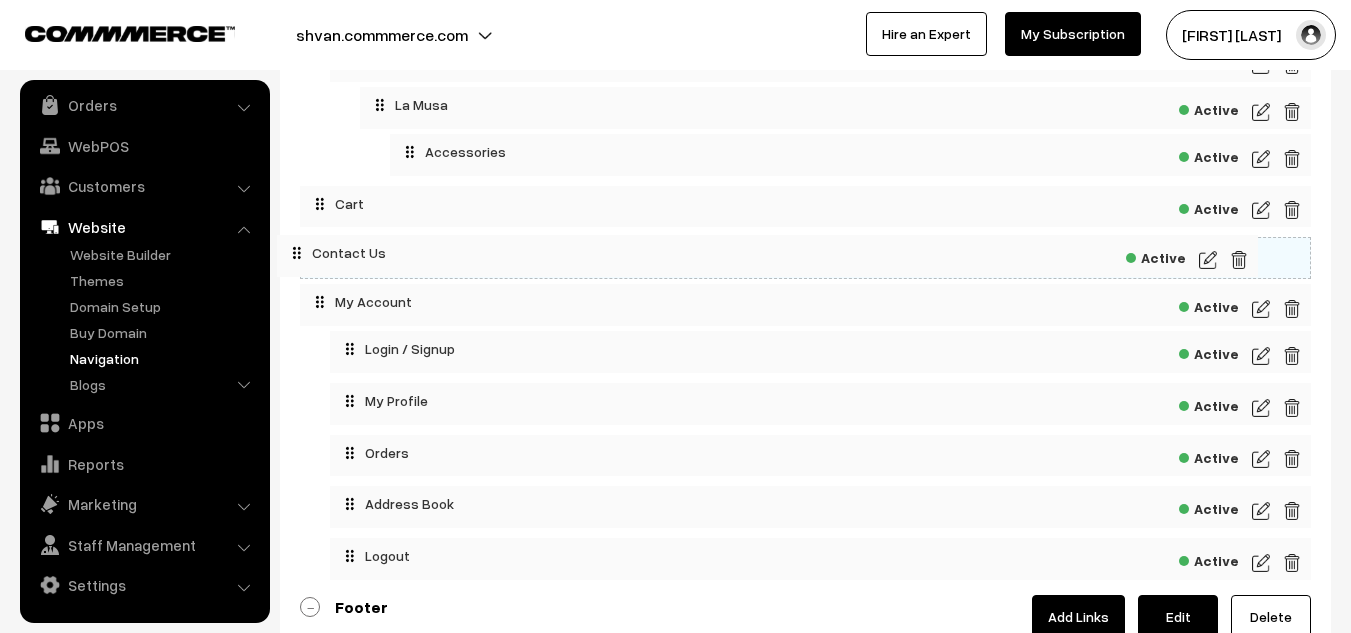 drag, startPoint x: 386, startPoint y: 354, endPoint x: 335, endPoint y: 245, distance: 120.34118 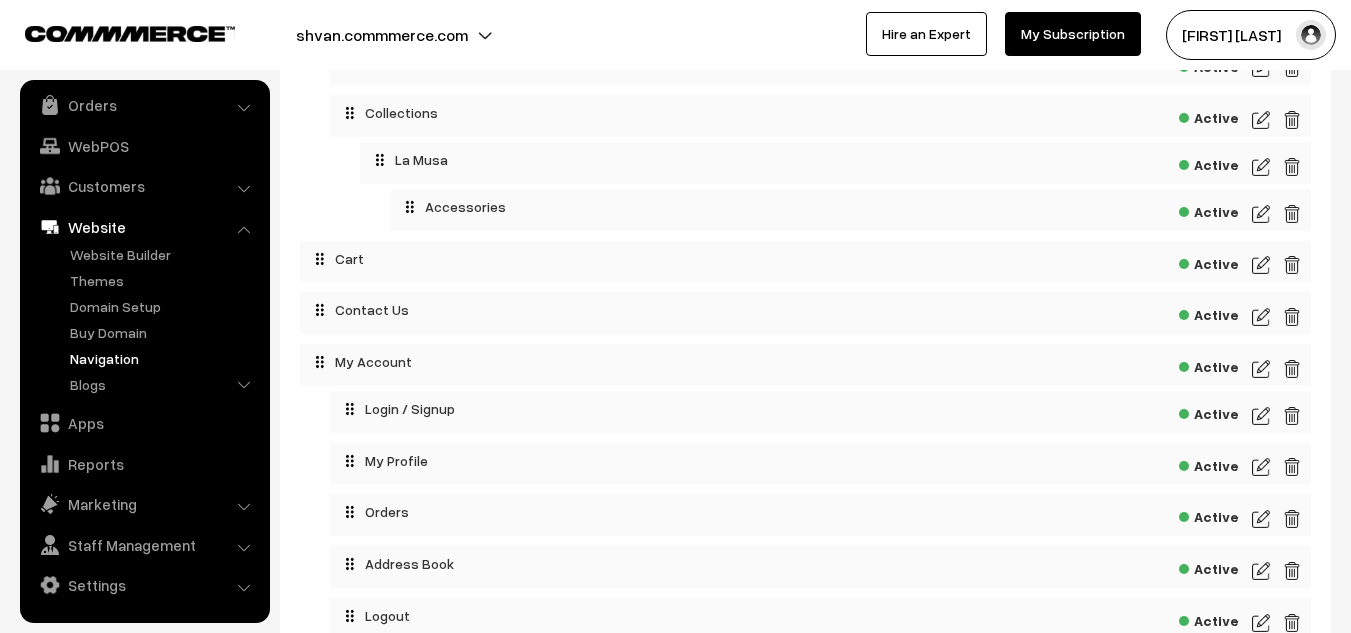 scroll, scrollTop: 323, scrollLeft: 0, axis: vertical 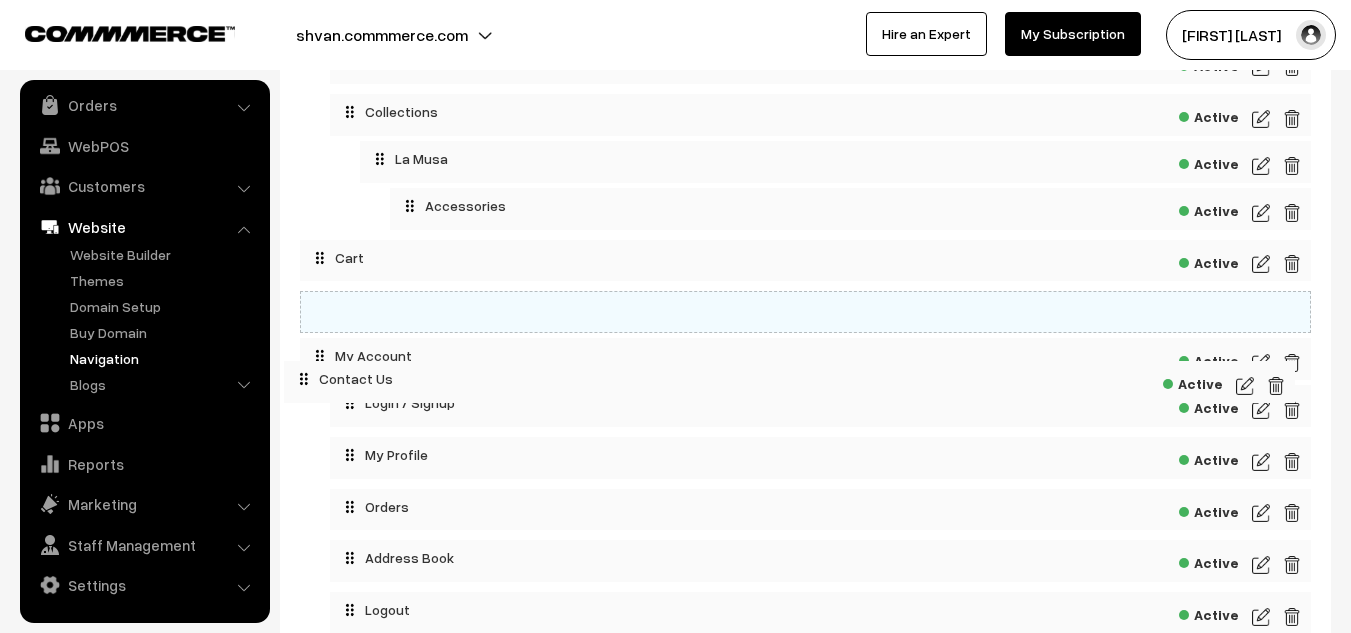 drag, startPoint x: 399, startPoint y: 311, endPoint x: 382, endPoint y: 379, distance: 70.0928 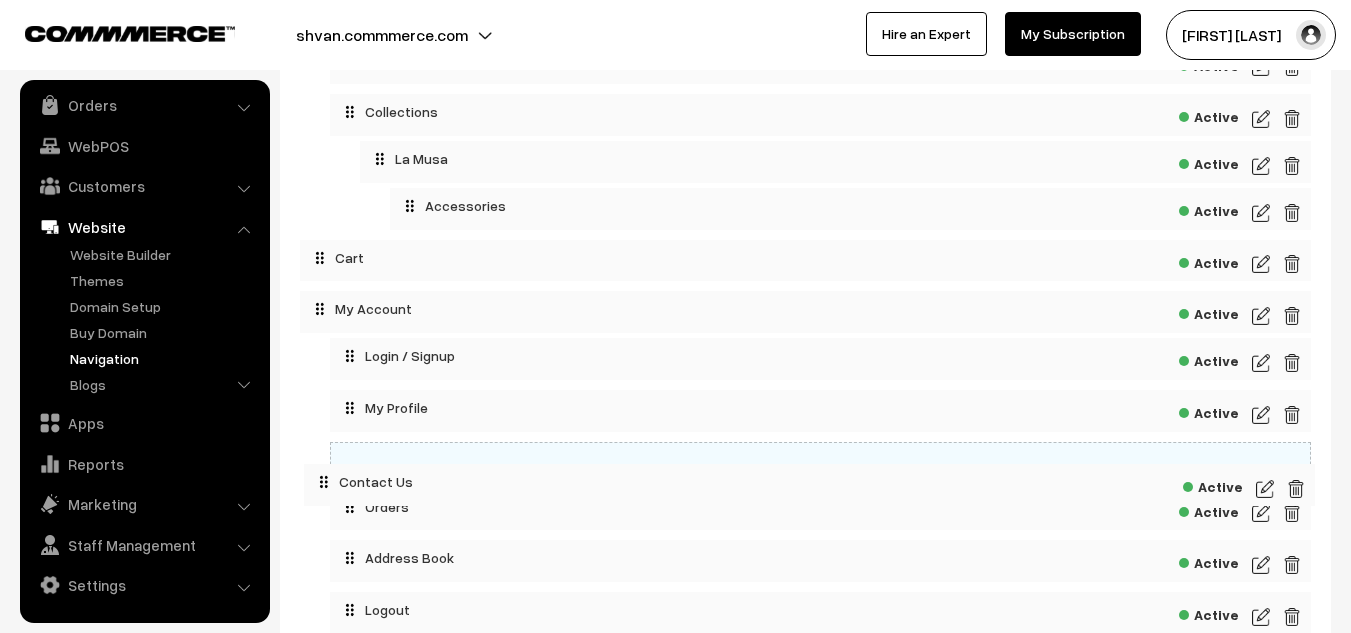 drag, startPoint x: 352, startPoint y: 314, endPoint x: 363, endPoint y: 575, distance: 261.2317 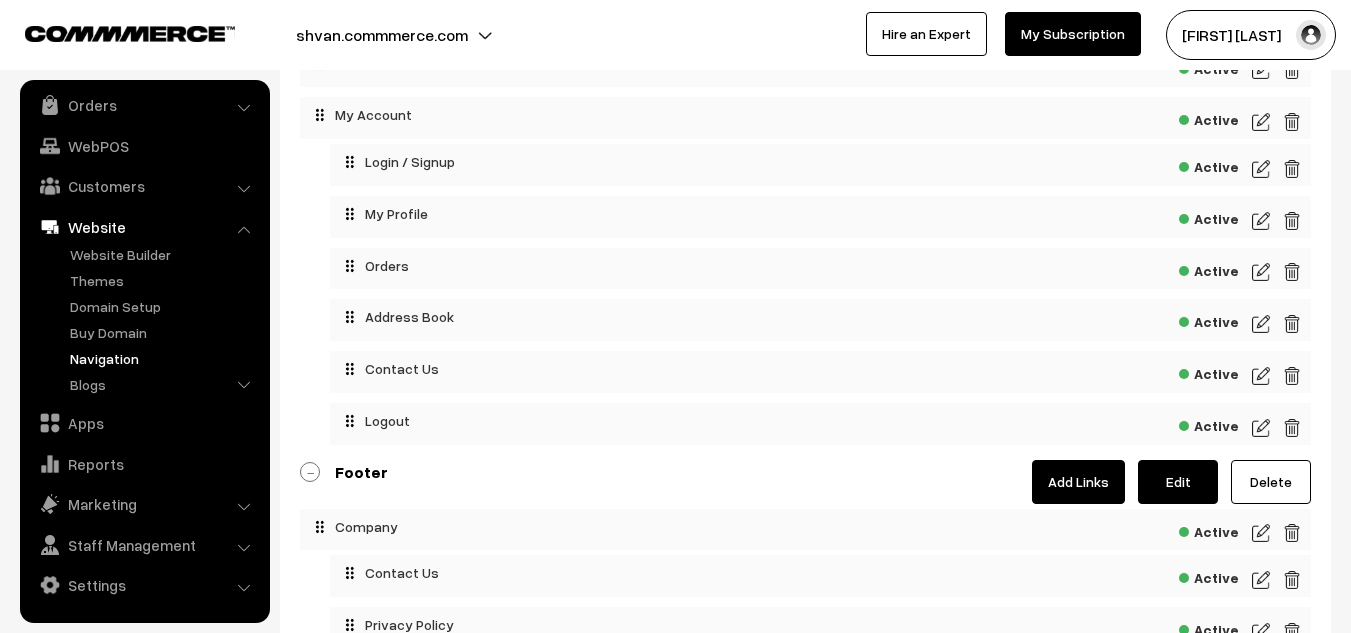 scroll, scrollTop: 518, scrollLeft: 0, axis: vertical 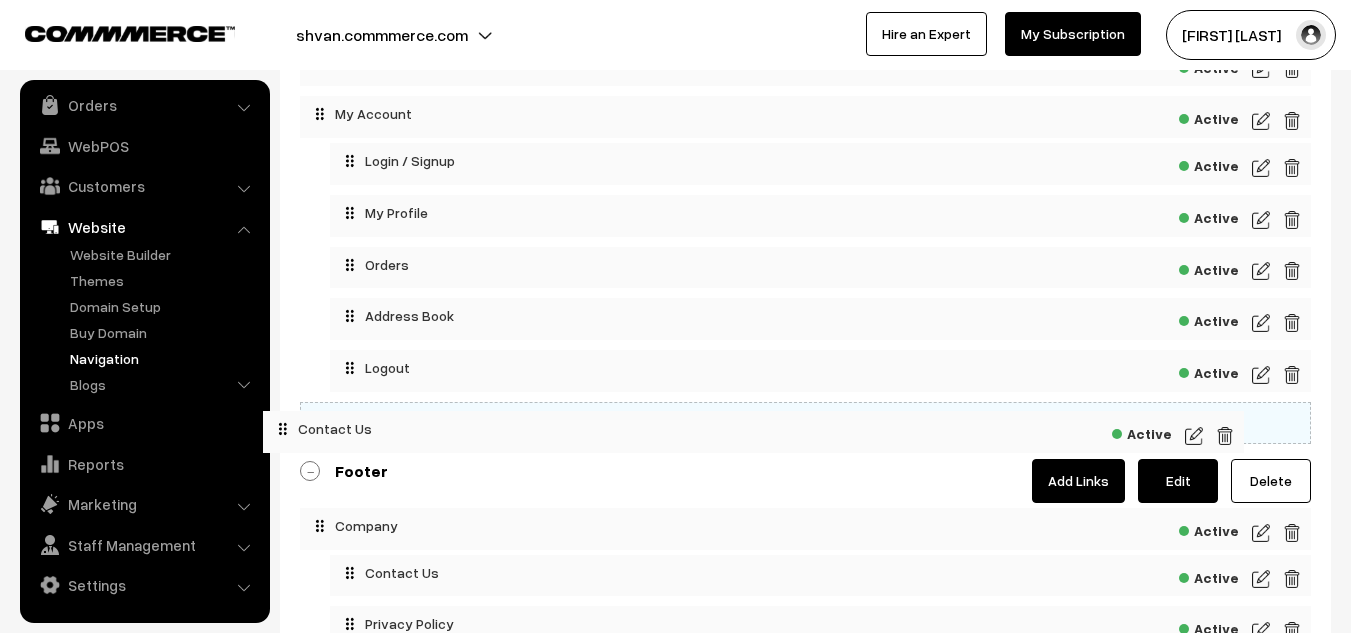 drag, startPoint x: 386, startPoint y: 374, endPoint x: 319, endPoint y: 429, distance: 86.683334 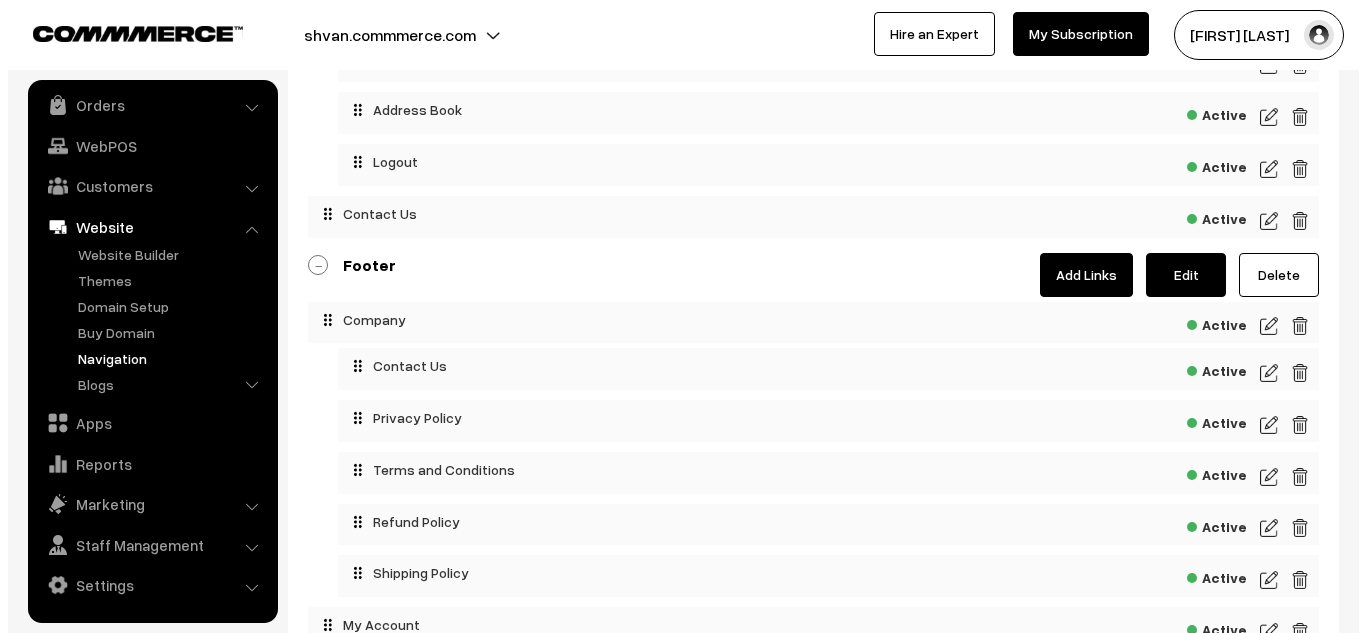 scroll, scrollTop: 725, scrollLeft: 0, axis: vertical 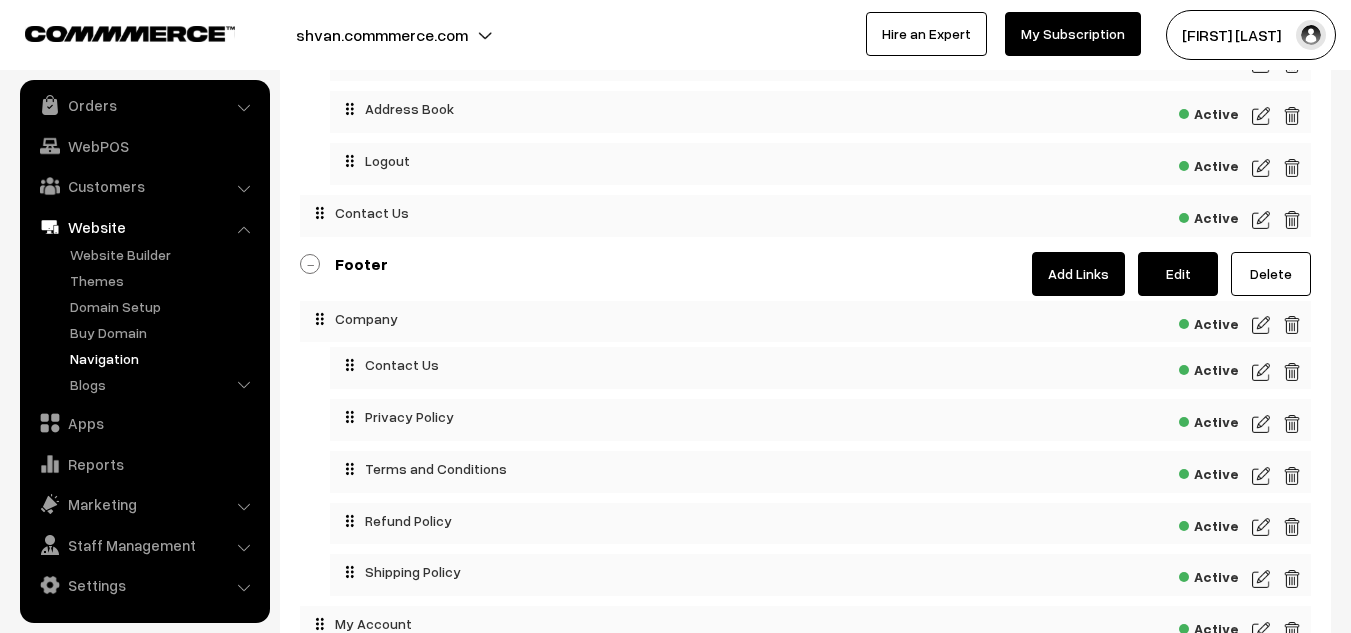 click at bounding box center (1292, 220) 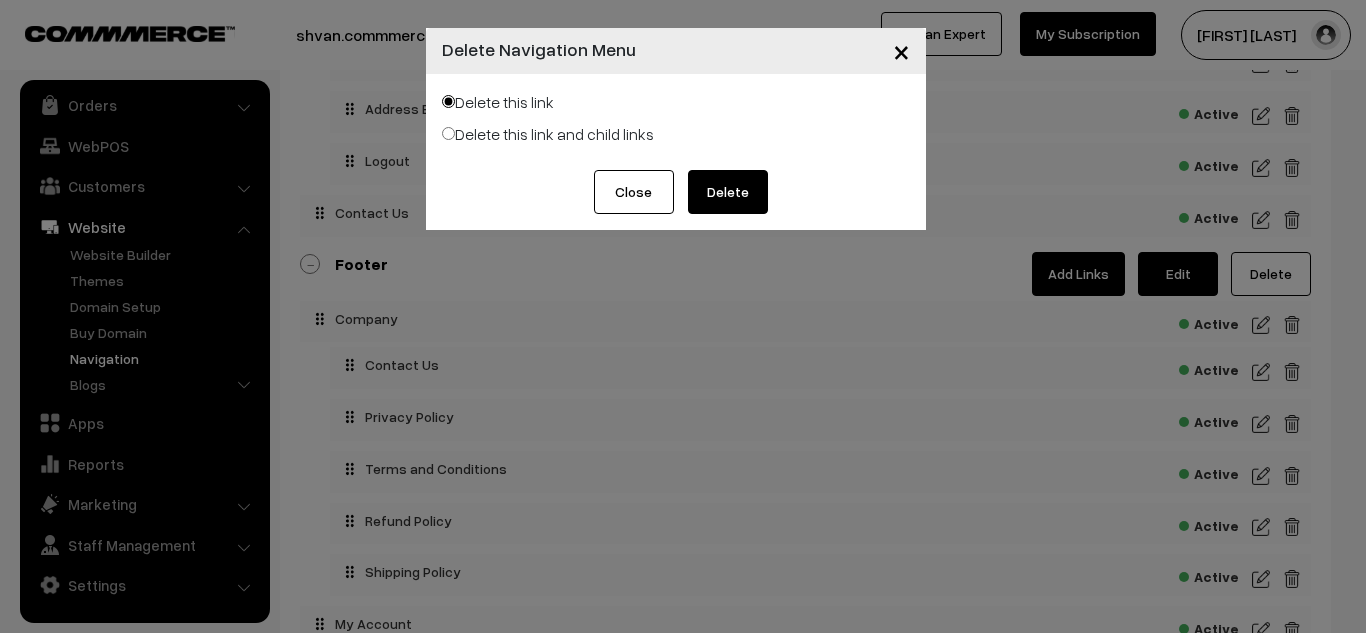 click on "Delete" at bounding box center (728, 192) 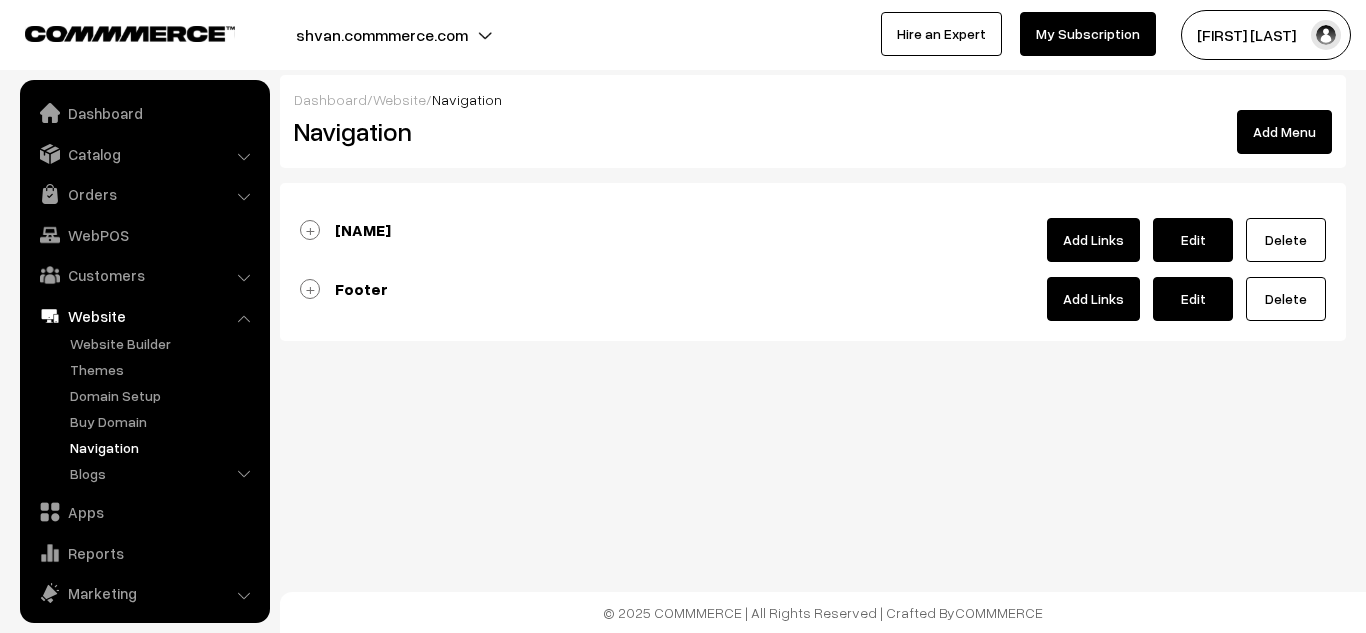 scroll, scrollTop: 0, scrollLeft: 0, axis: both 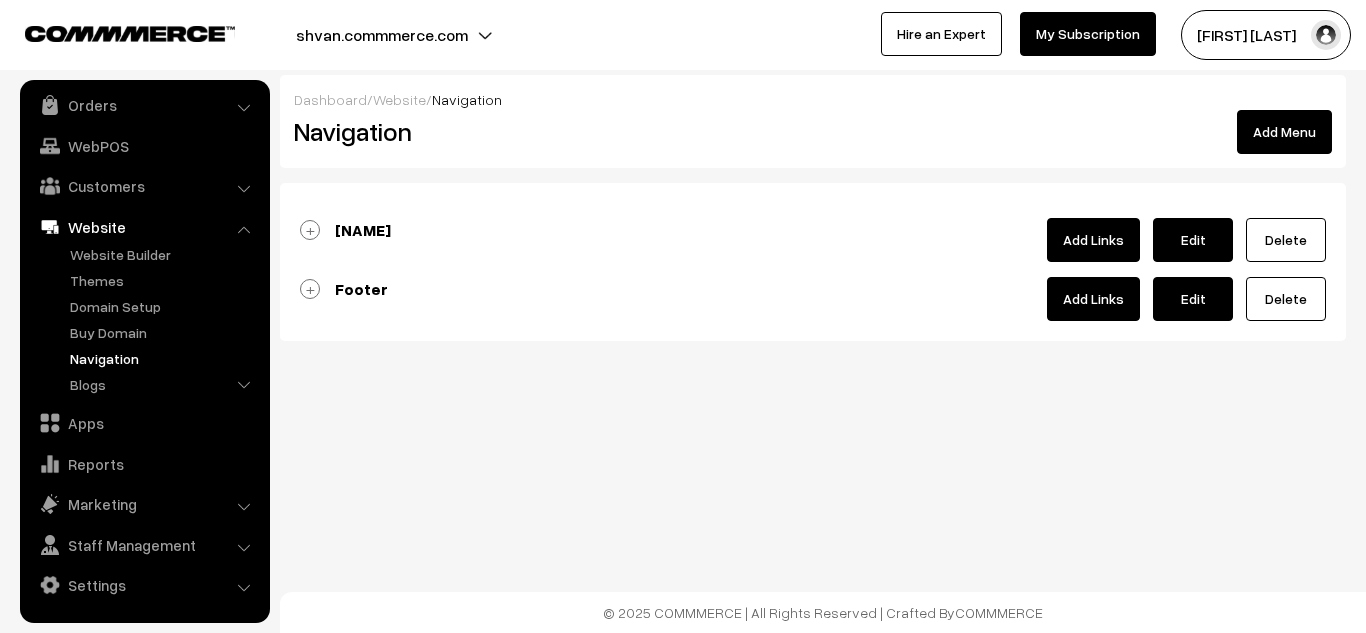 click on "Shvan" at bounding box center (345, 230) 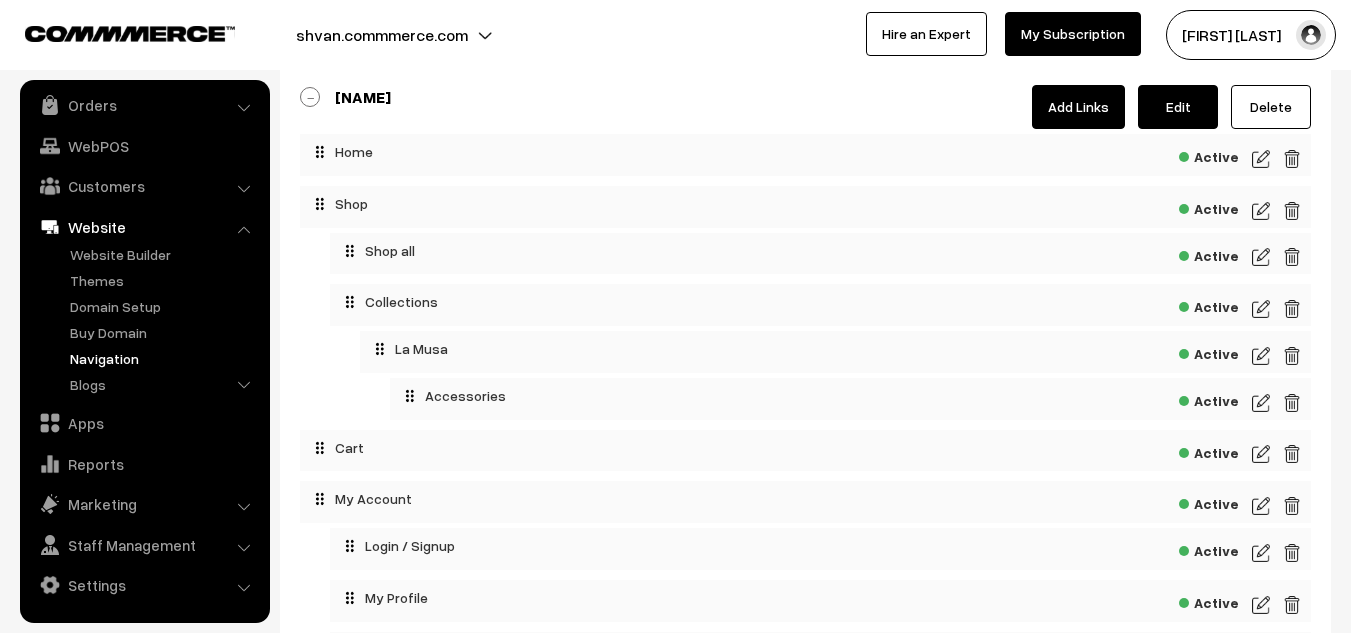scroll, scrollTop: 134, scrollLeft: 0, axis: vertical 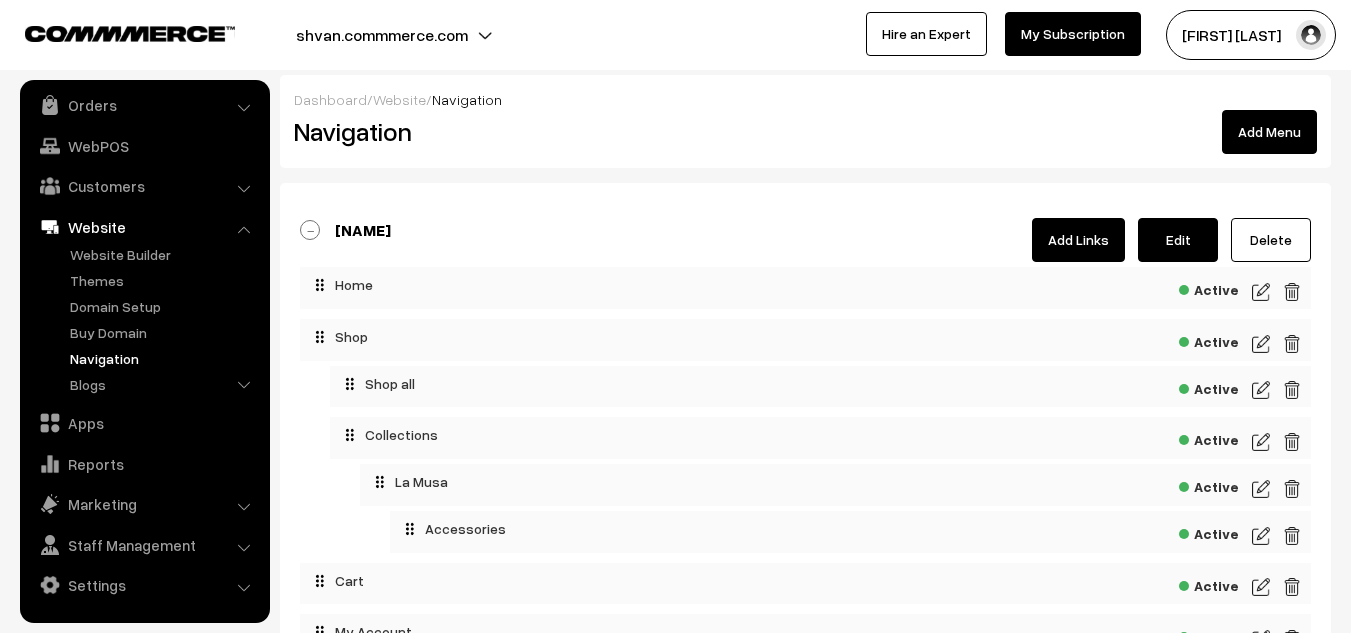 click on "shvan.commmerce.com" at bounding box center (382, 35) 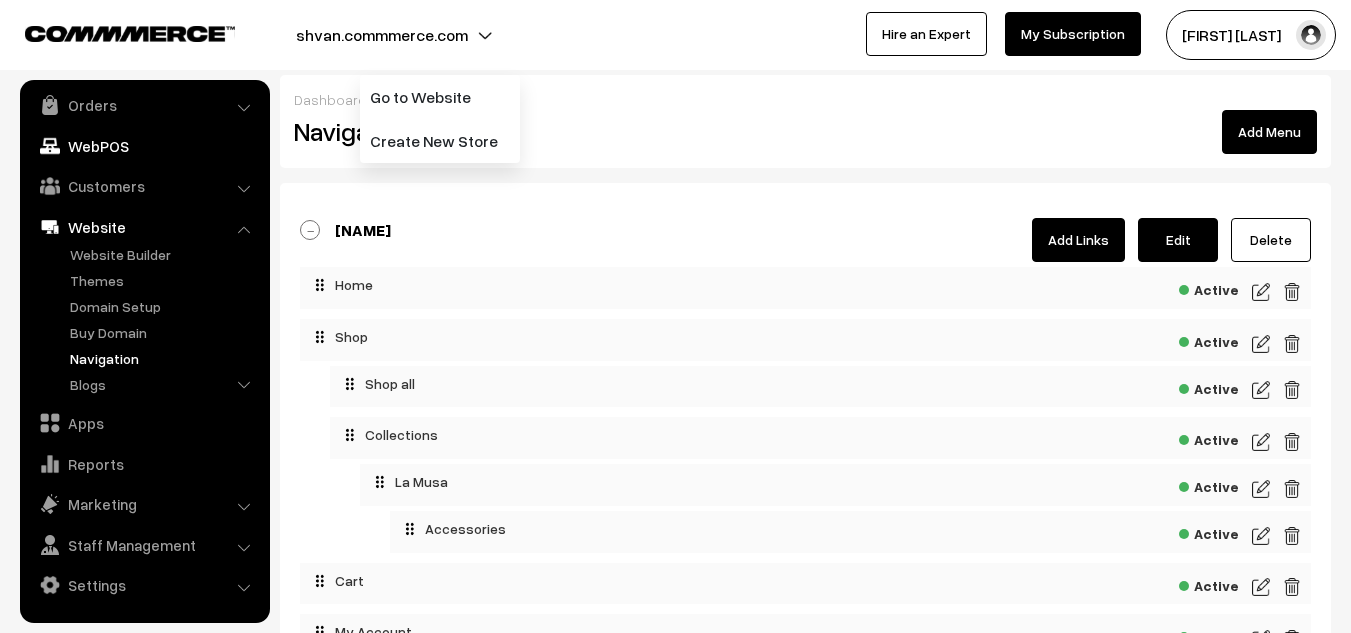 click on "WebPOS" at bounding box center (144, 146) 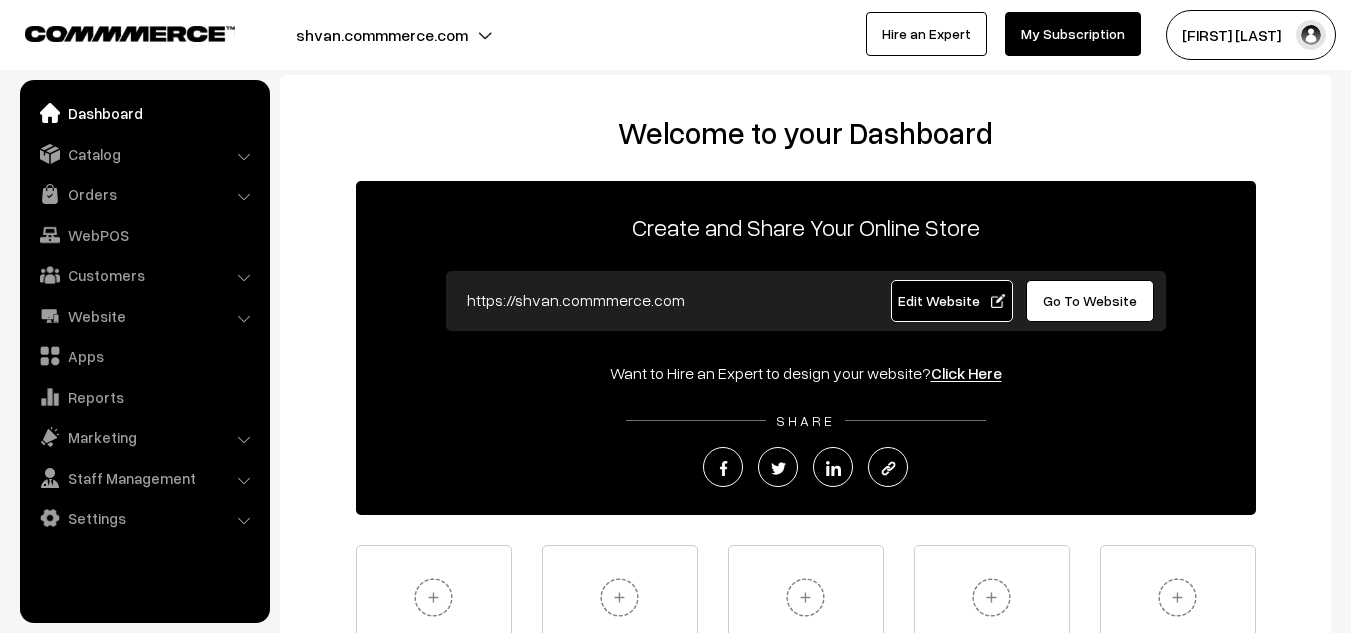 scroll, scrollTop: 0, scrollLeft: 0, axis: both 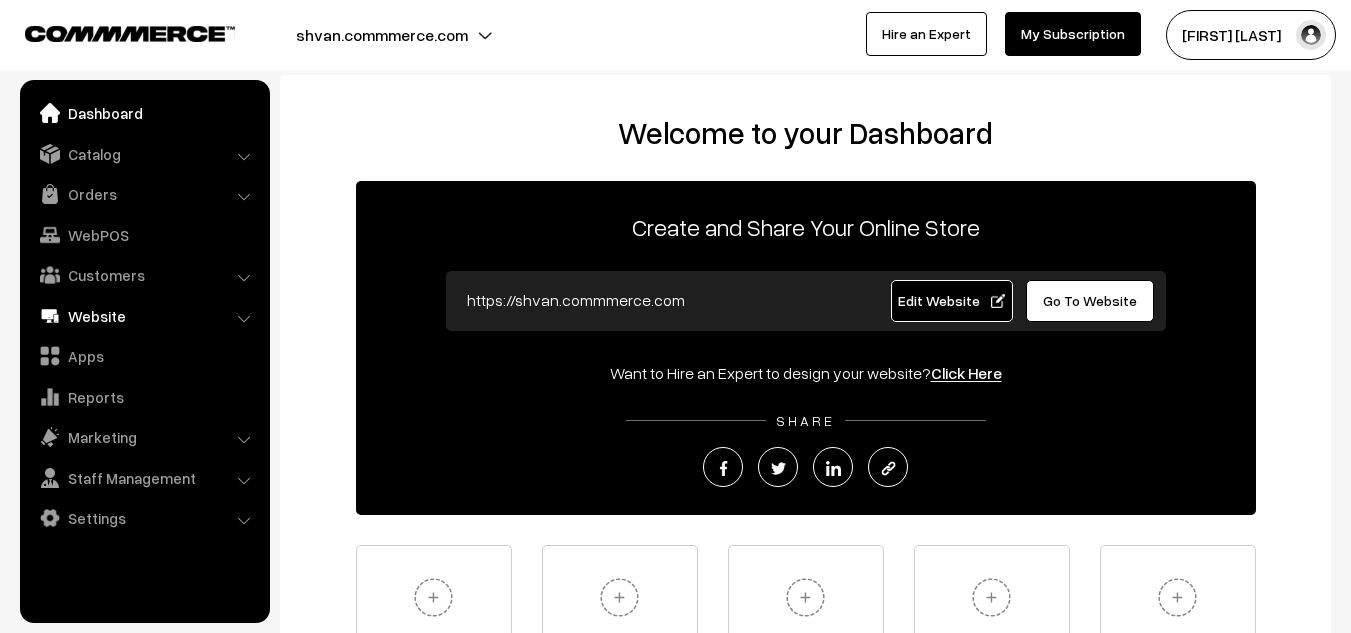 click on "Website" at bounding box center [144, 316] 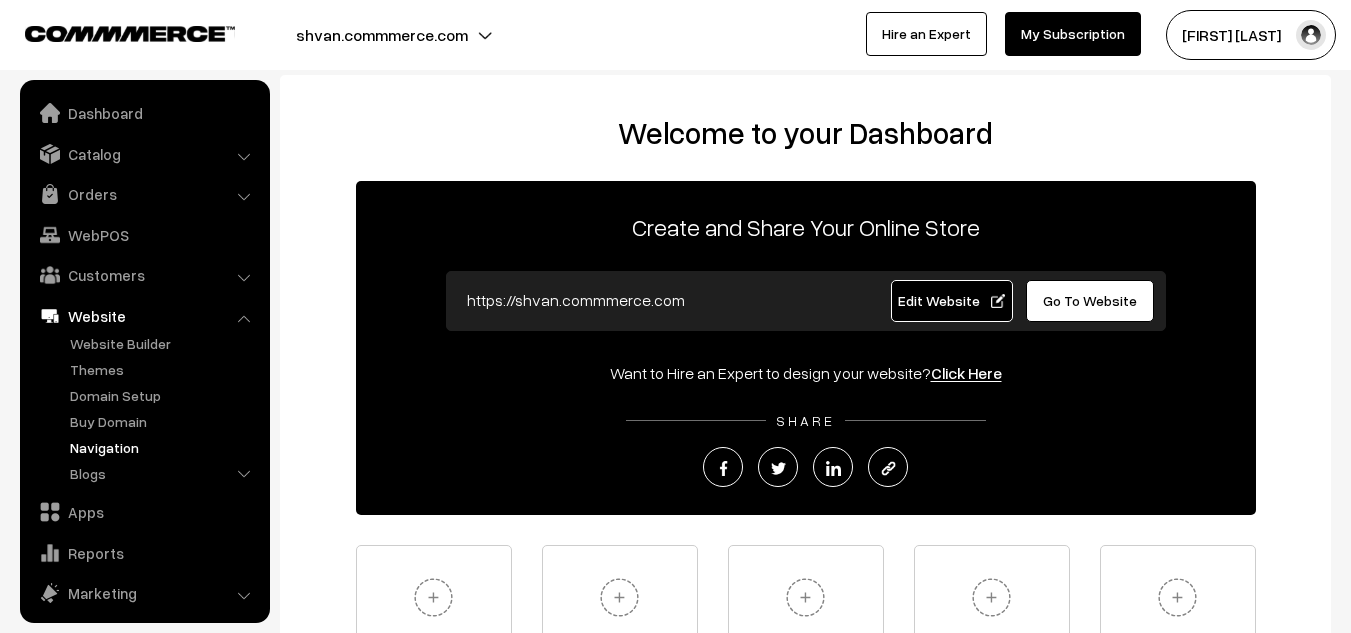 click on "Navigation" at bounding box center (164, 447) 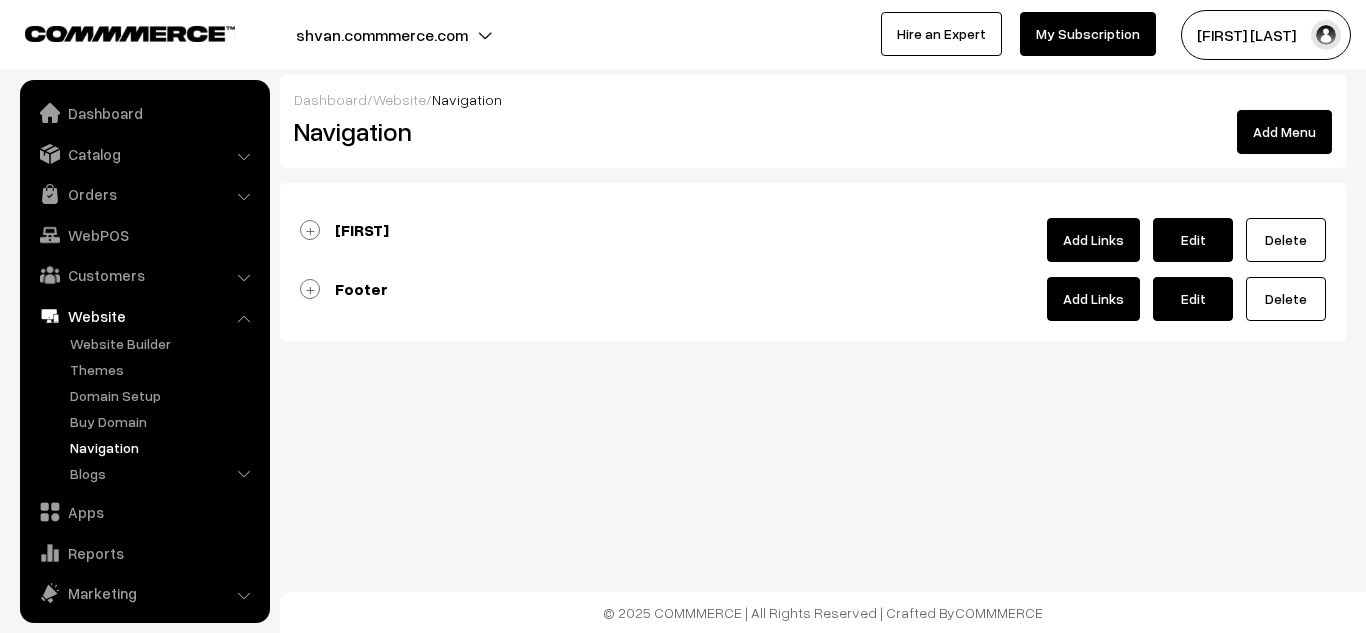 scroll, scrollTop: 0, scrollLeft: 0, axis: both 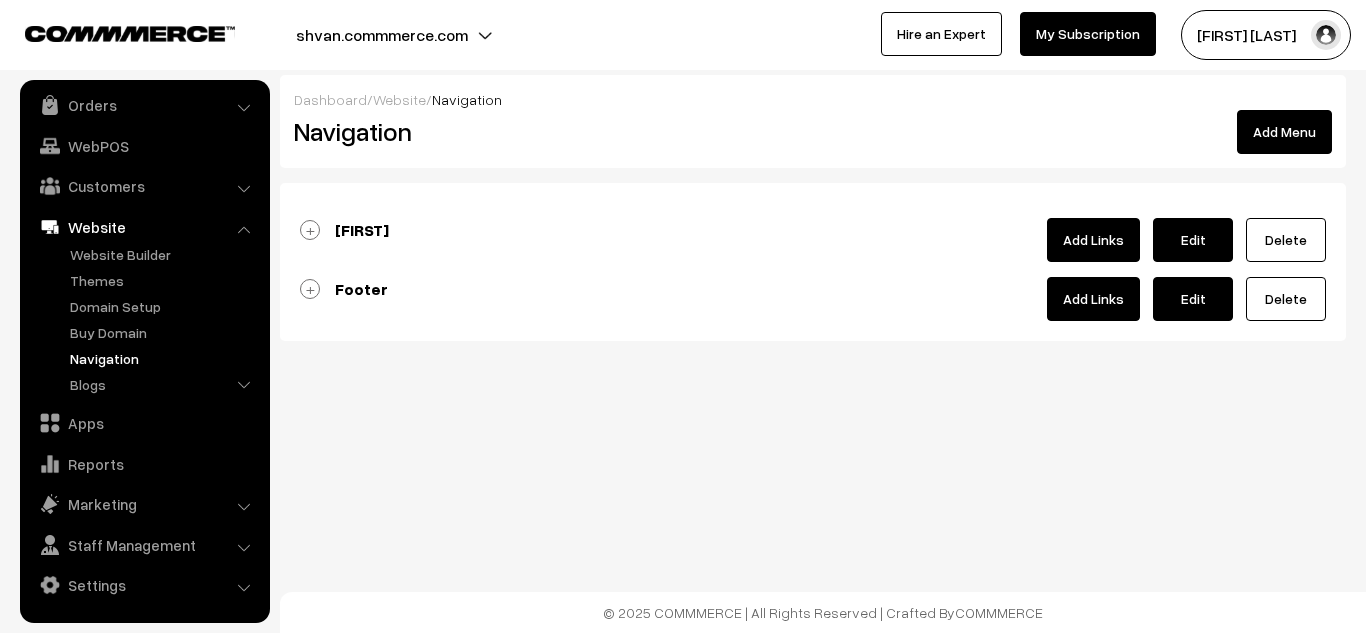 click on "[FIRST]" at bounding box center [344, 230] 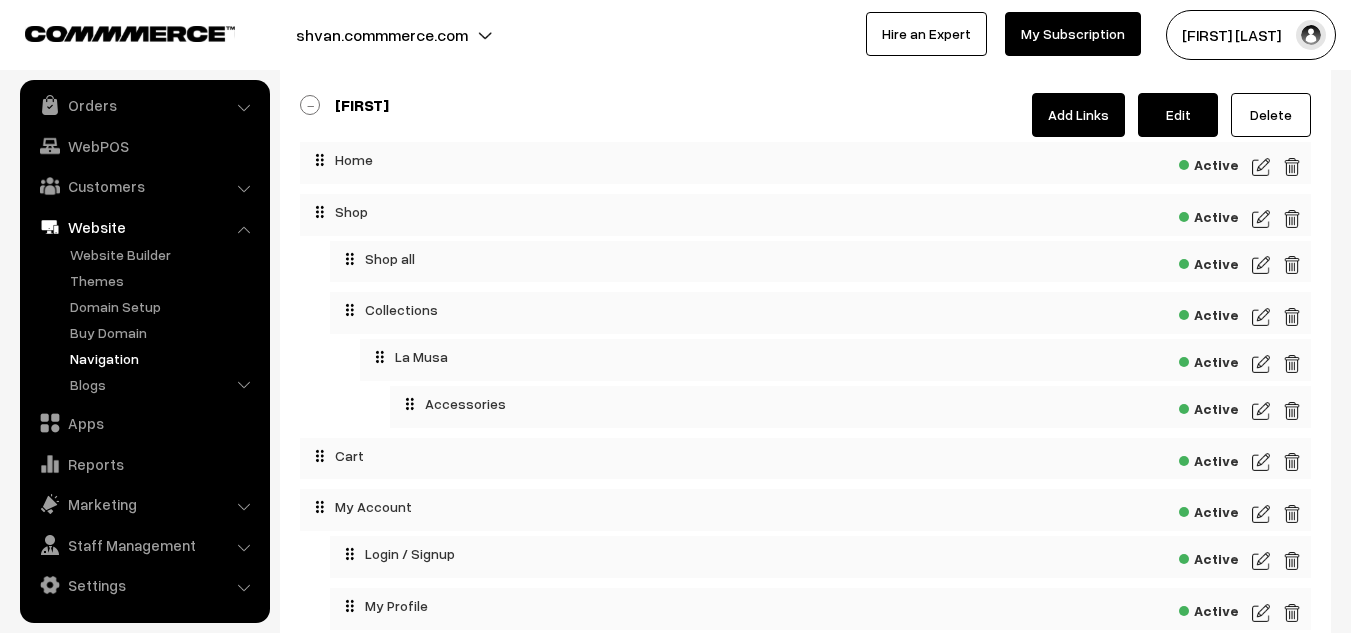 scroll, scrollTop: 124, scrollLeft: 0, axis: vertical 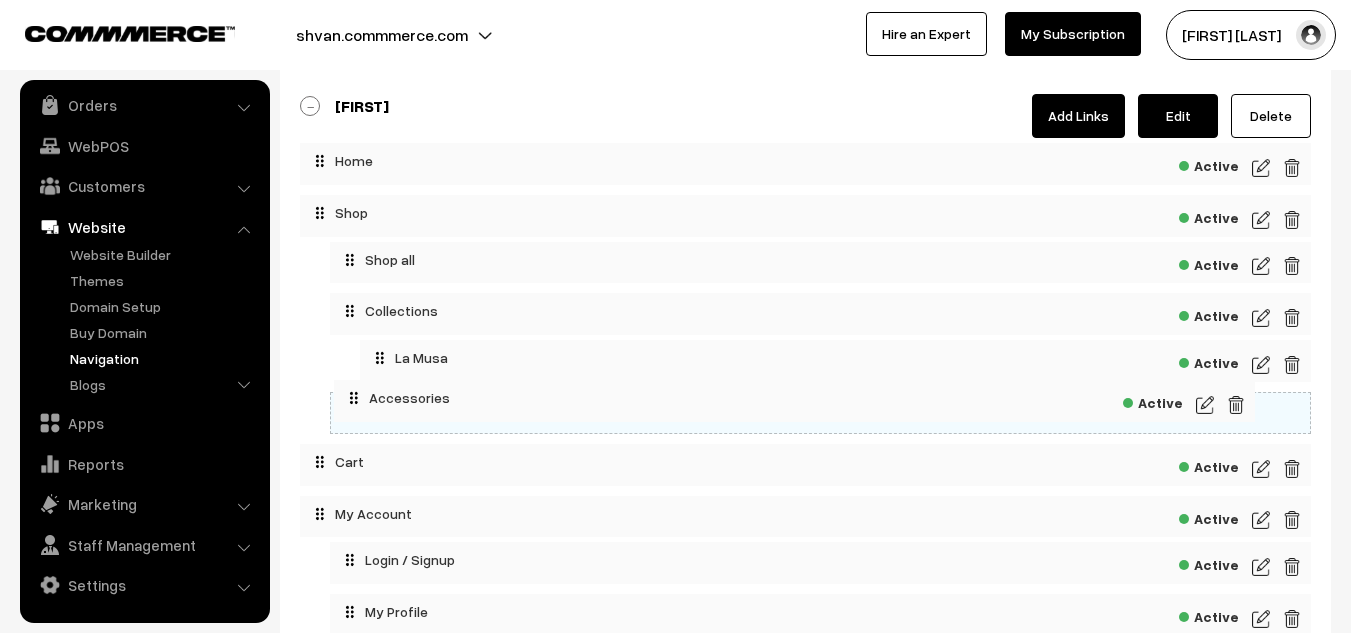 drag, startPoint x: 500, startPoint y: 407, endPoint x: 444, endPoint y: 395, distance: 57.271286 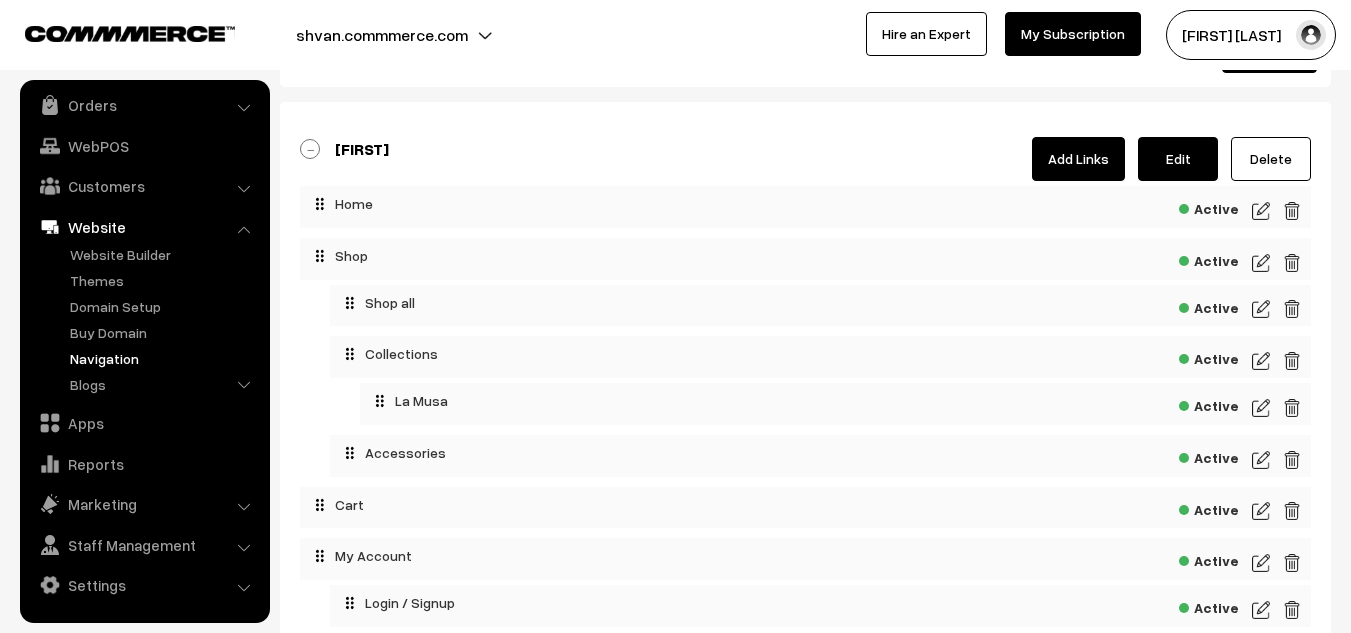 scroll, scrollTop: 0, scrollLeft: 0, axis: both 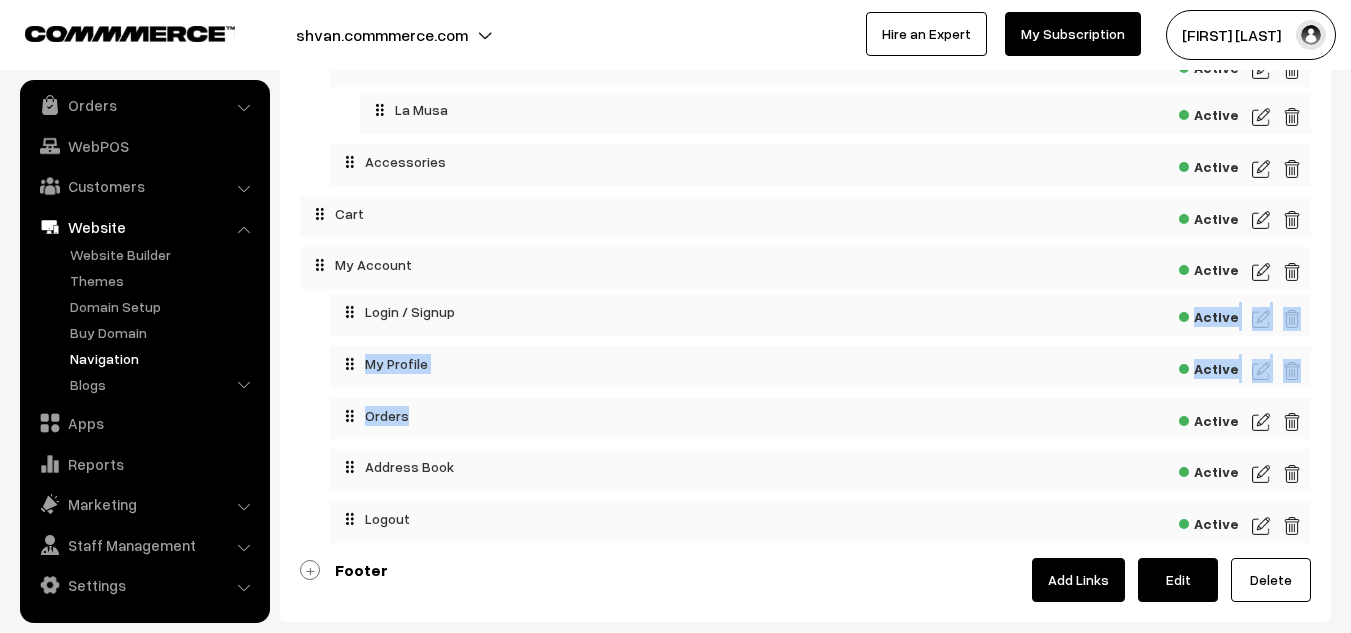 drag, startPoint x: 300, startPoint y: 327, endPoint x: 300, endPoint y: 401, distance: 74 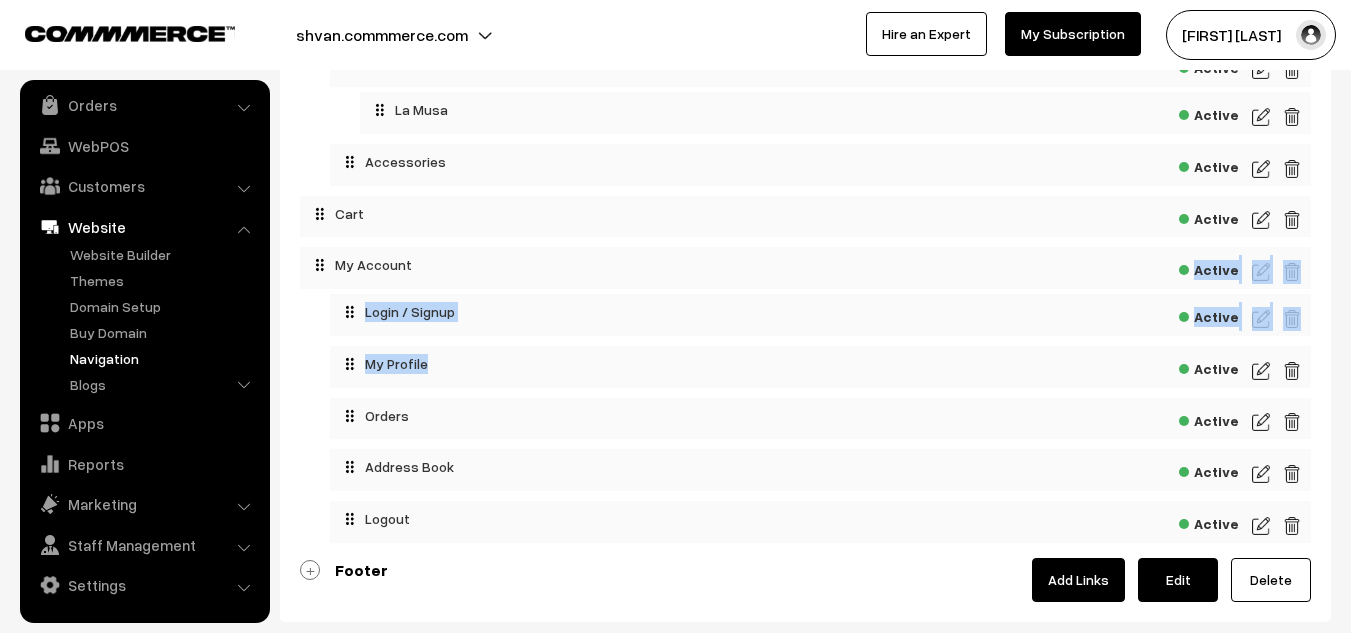 drag, startPoint x: 293, startPoint y: 274, endPoint x: 291, endPoint y: 348, distance: 74.02702 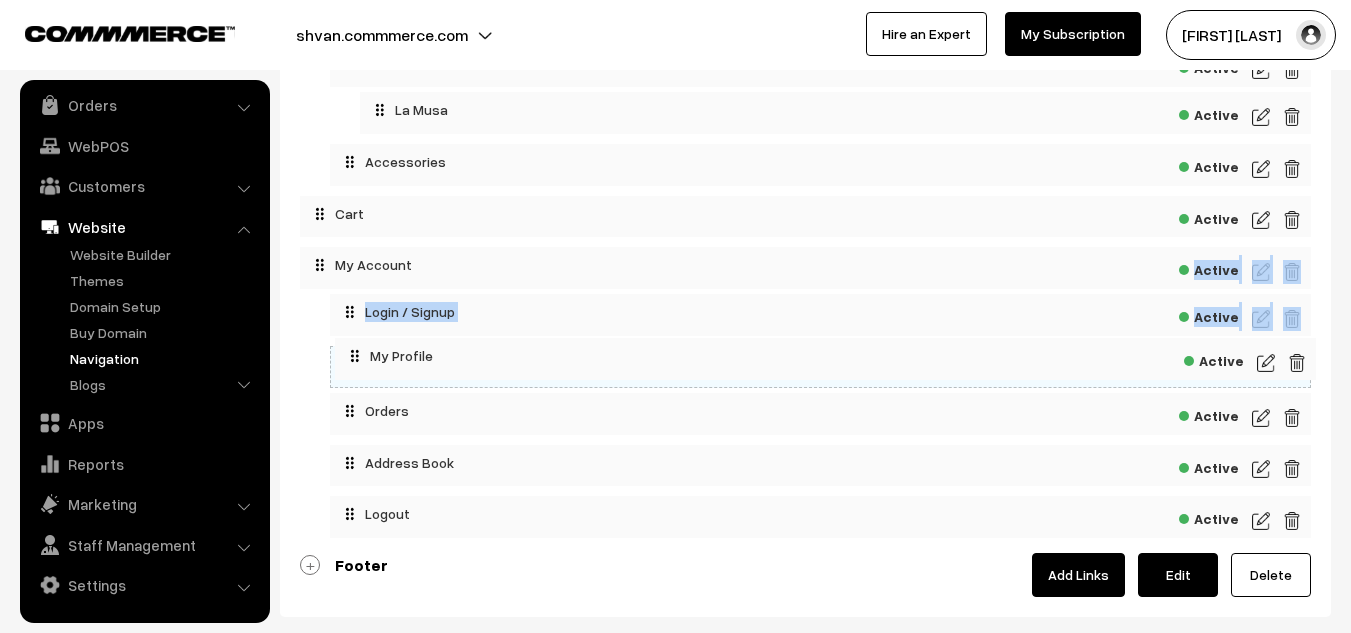 drag, startPoint x: 335, startPoint y: 345, endPoint x: 340, endPoint y: 331, distance: 14.866069 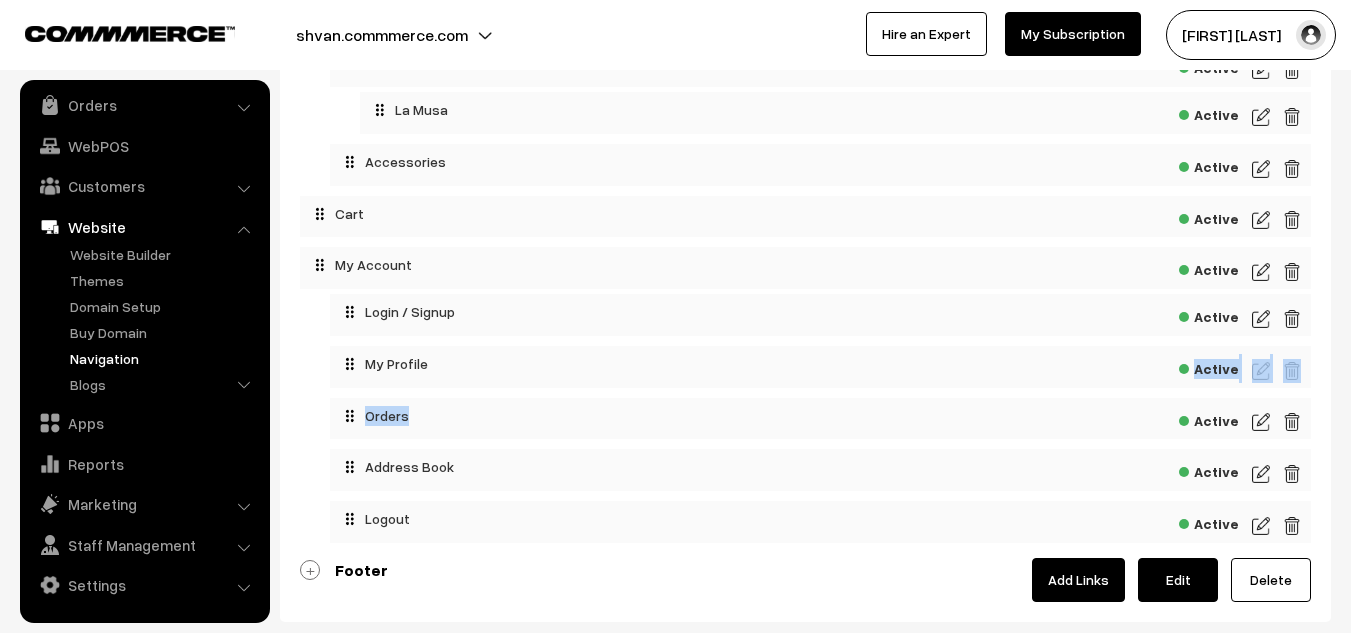 drag, startPoint x: 327, startPoint y: 357, endPoint x: 296, endPoint y: 400, distance: 53.009434 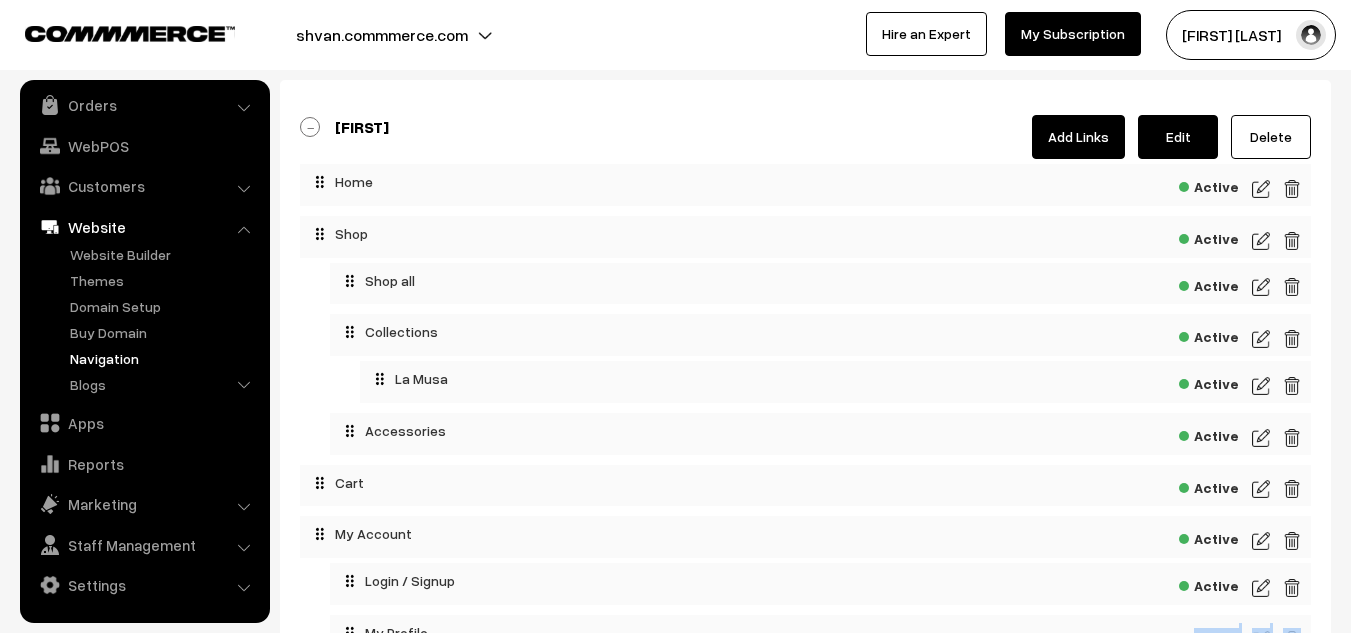 scroll, scrollTop: 102, scrollLeft: 0, axis: vertical 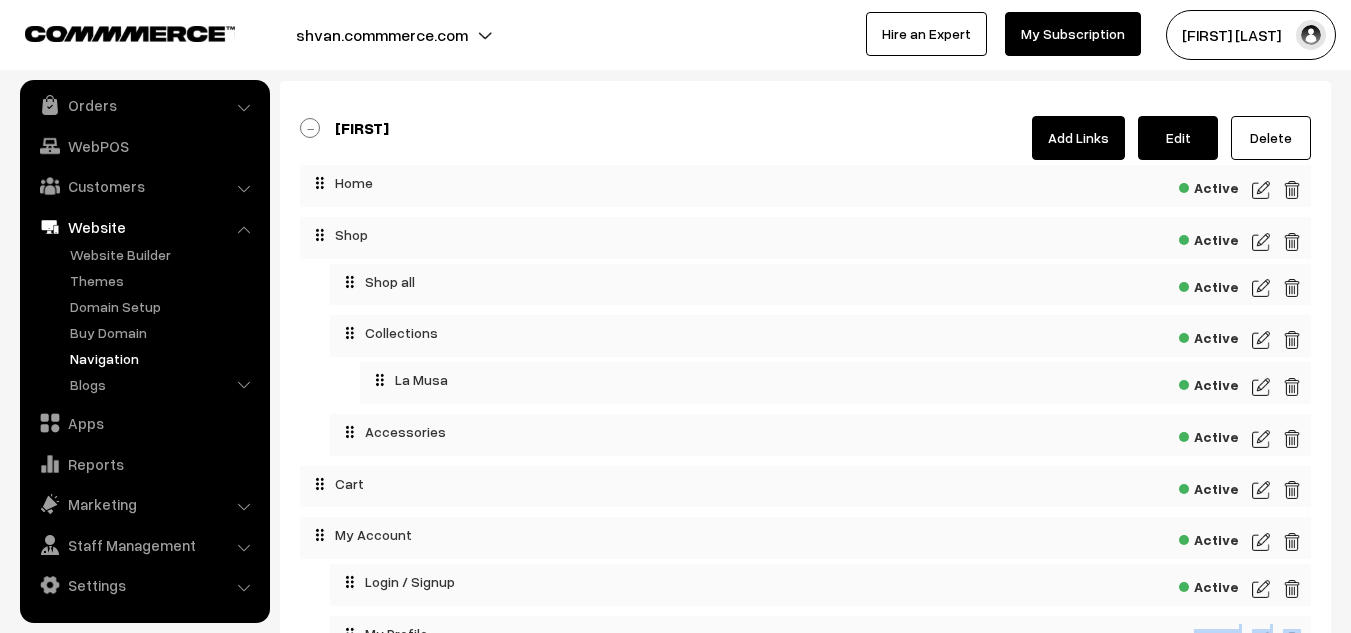 click on "Edit" at bounding box center (1178, 138) 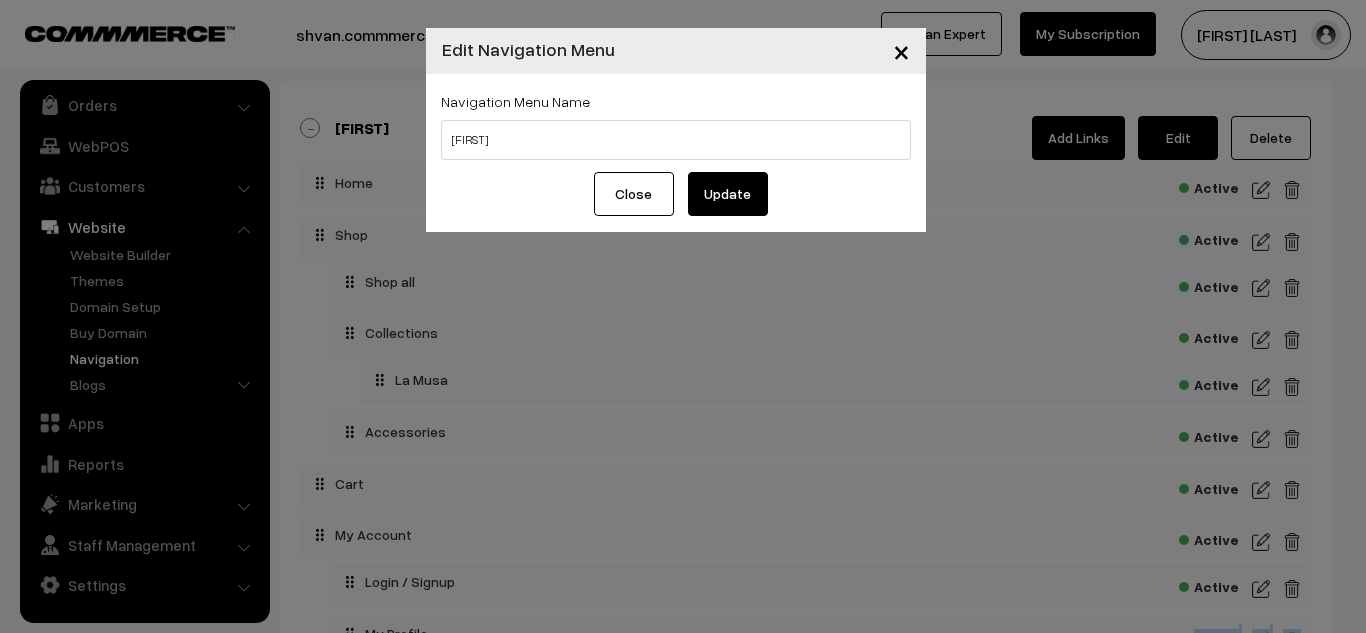 click on "Close" at bounding box center (634, 194) 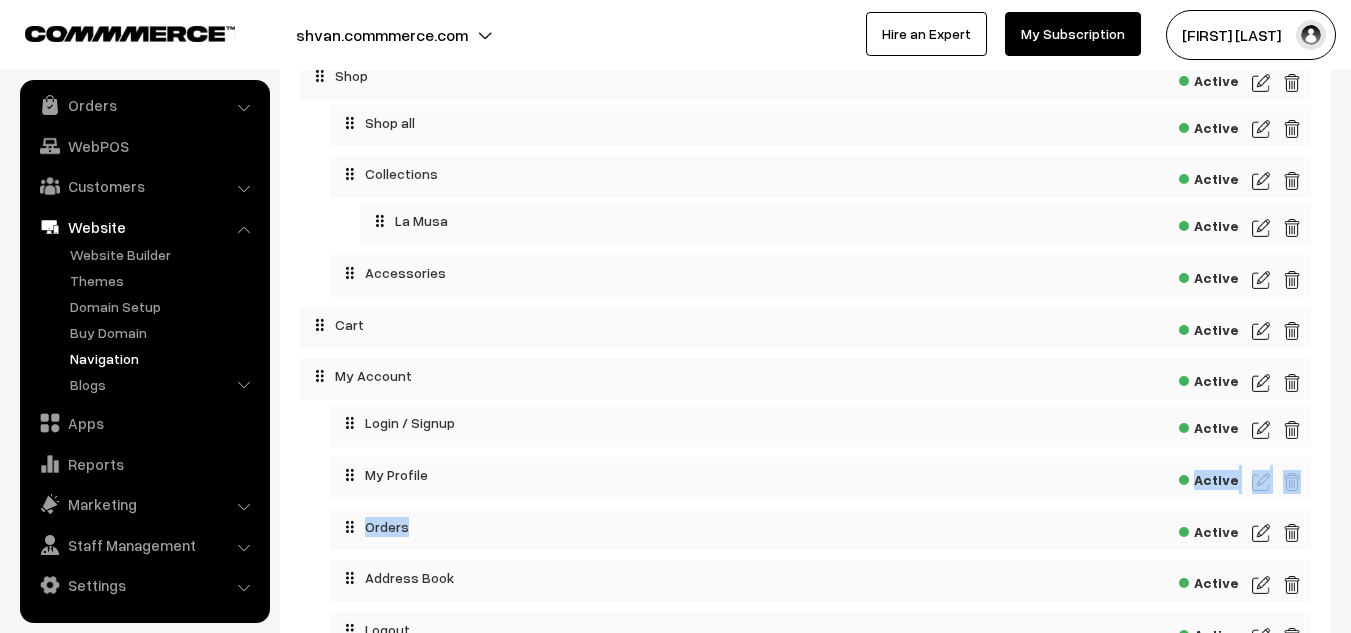 scroll, scrollTop: 262, scrollLeft: 0, axis: vertical 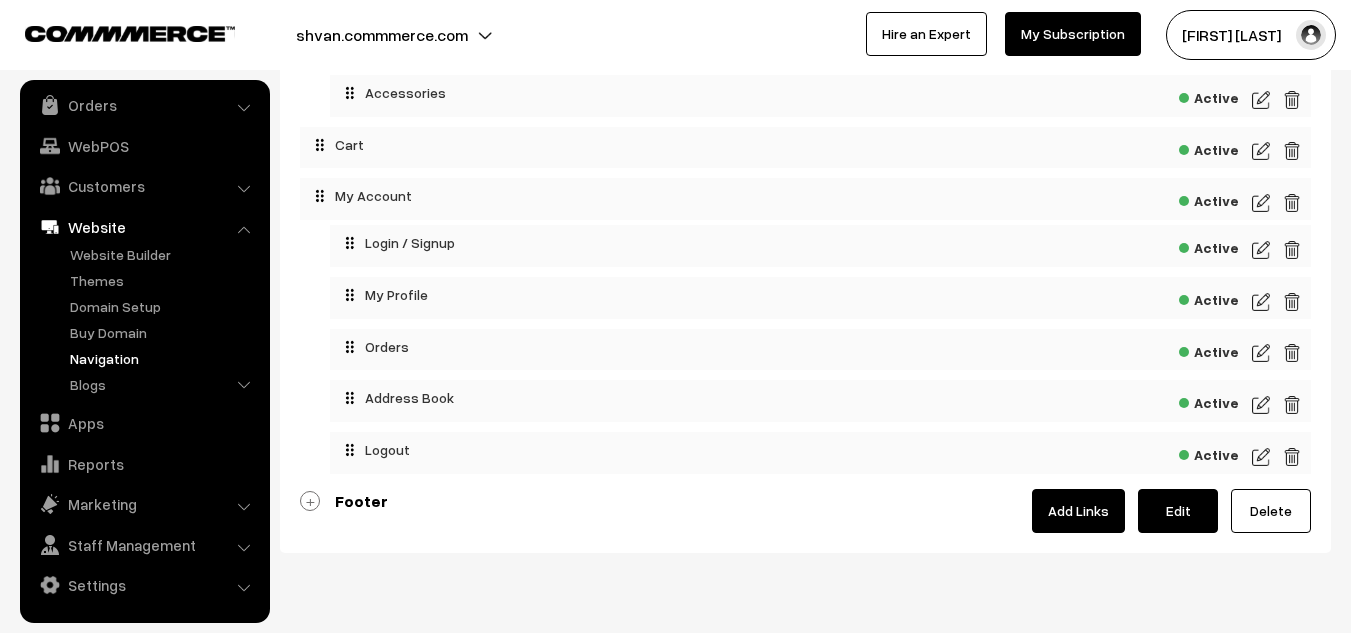 click at bounding box center (1292, 405) 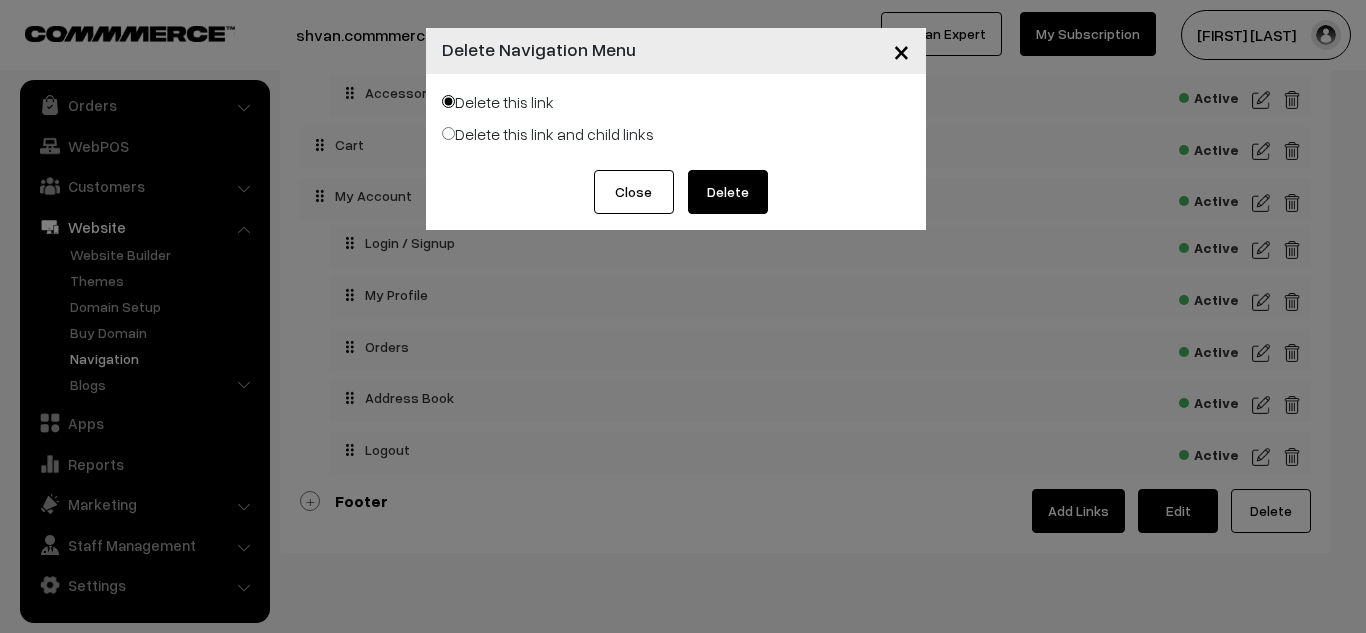 click on "Delete" at bounding box center (728, 192) 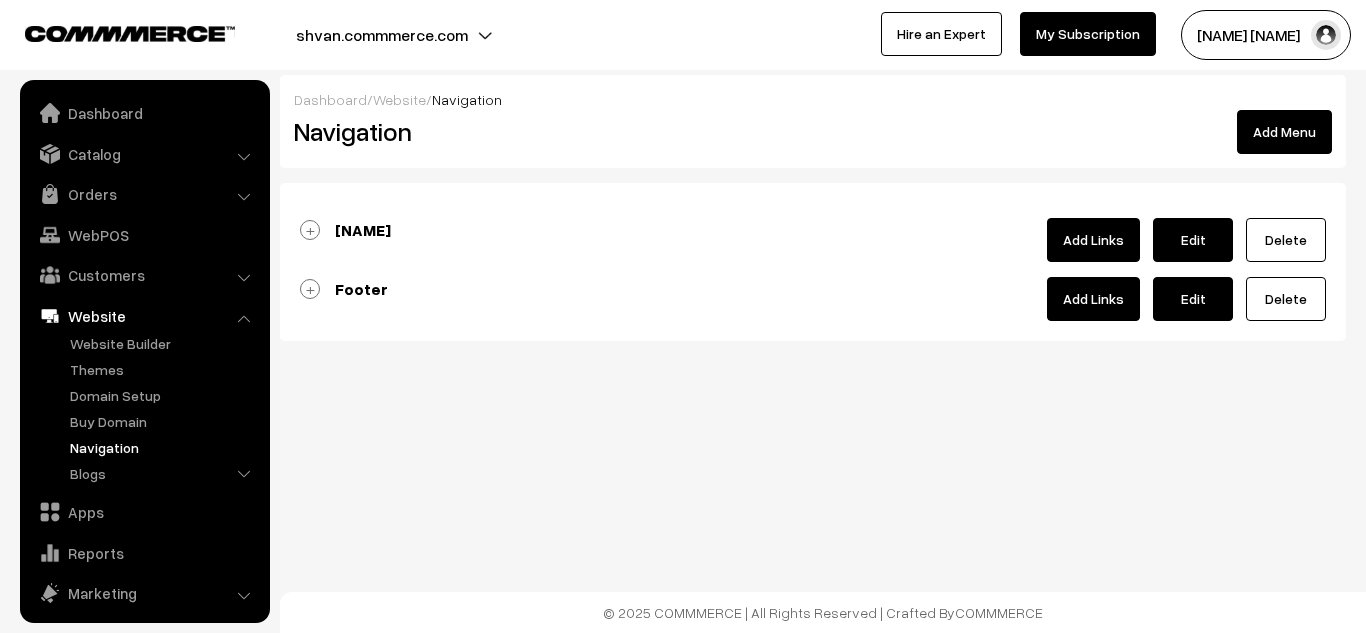 scroll, scrollTop: 0, scrollLeft: 0, axis: both 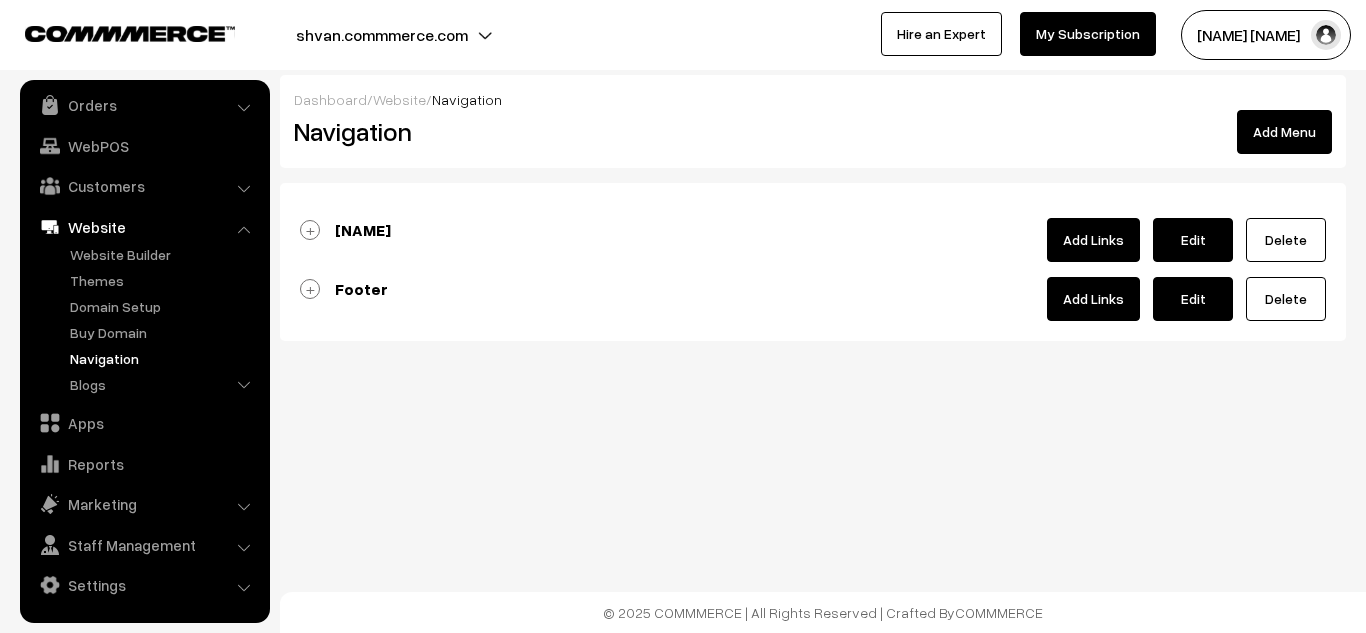 click on "Shvan
Add Links
Edit
Delete" at bounding box center [813, 240] 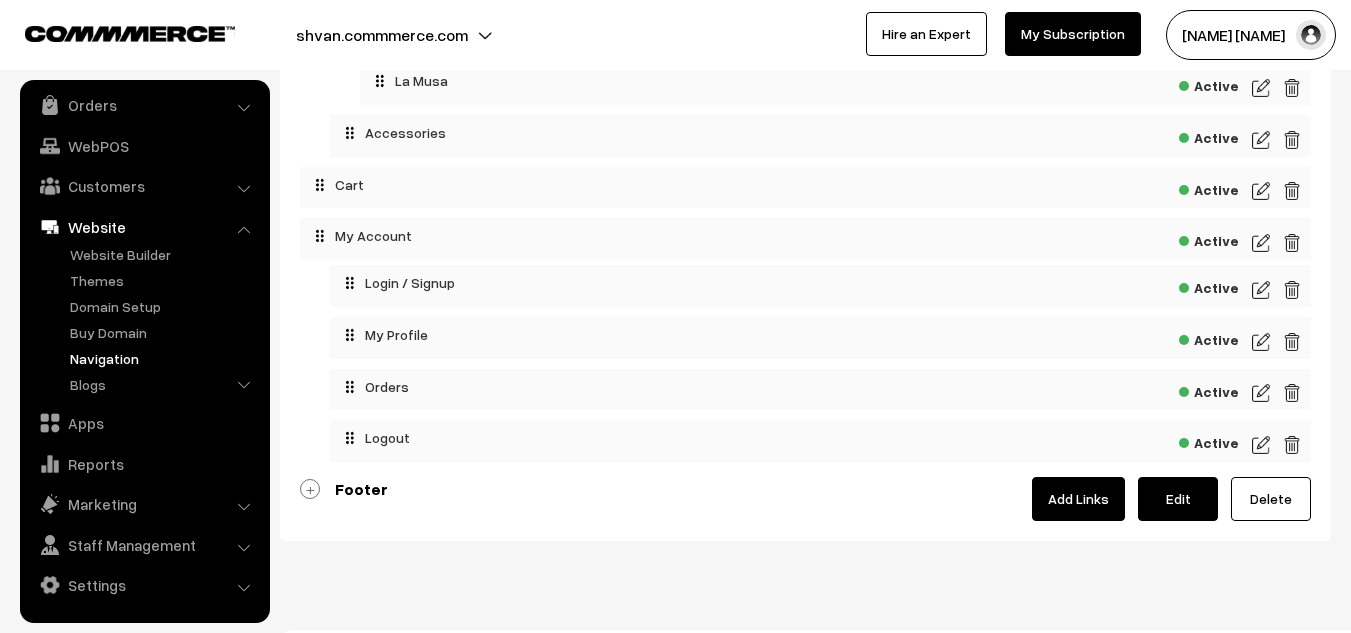 scroll, scrollTop: 439, scrollLeft: 0, axis: vertical 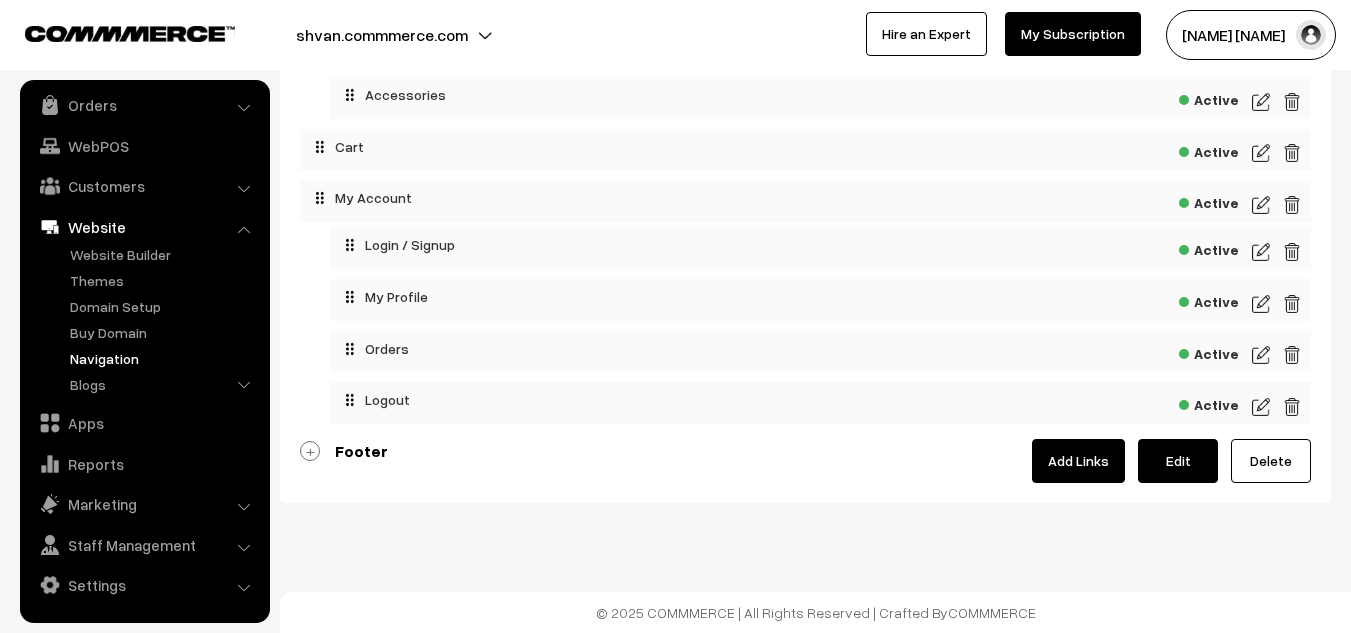 click on "Shop all
Active
Collapse Expand
Collections
Active
Active" at bounding box center (805, 23) 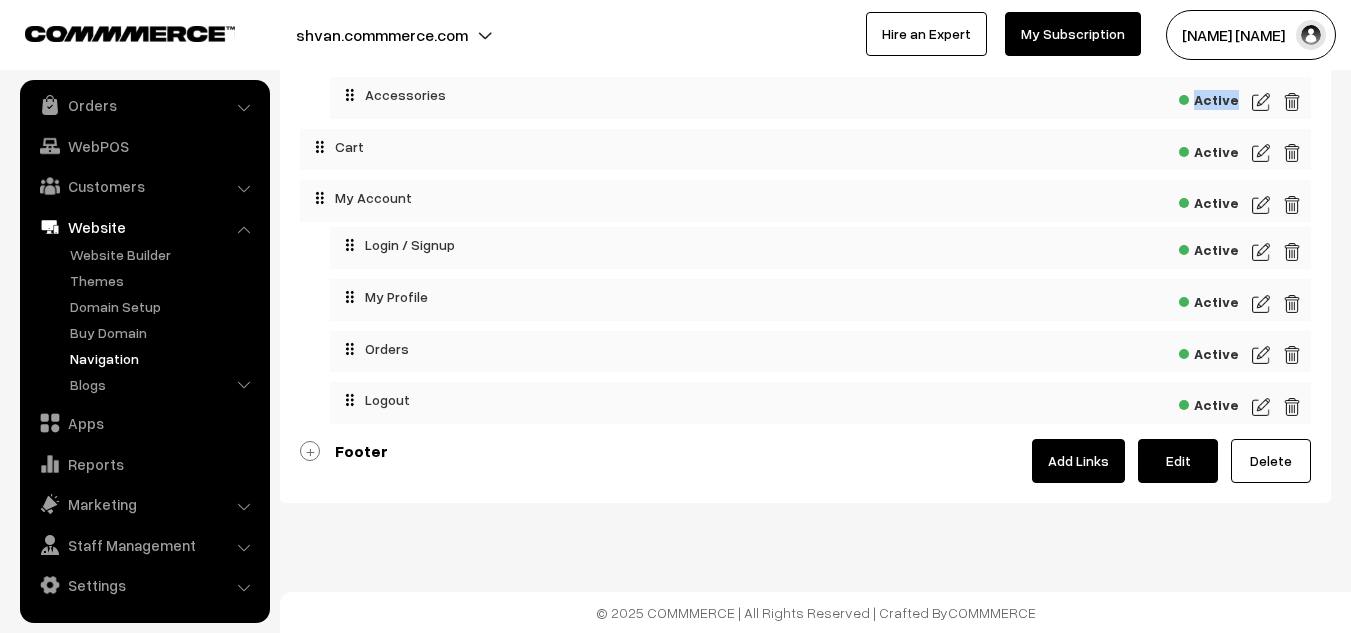 click on "Shop all
Active
Collapse Expand
Collections
Active
Active" at bounding box center (805, 23) 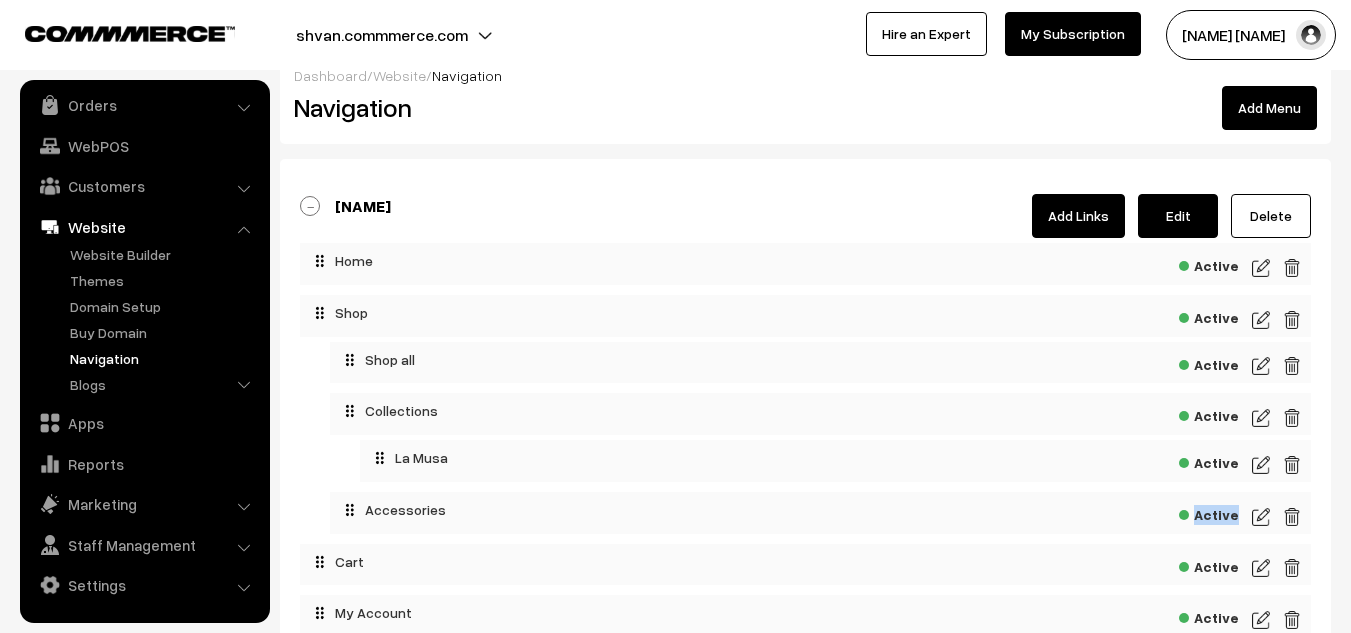 scroll, scrollTop: 17, scrollLeft: 0, axis: vertical 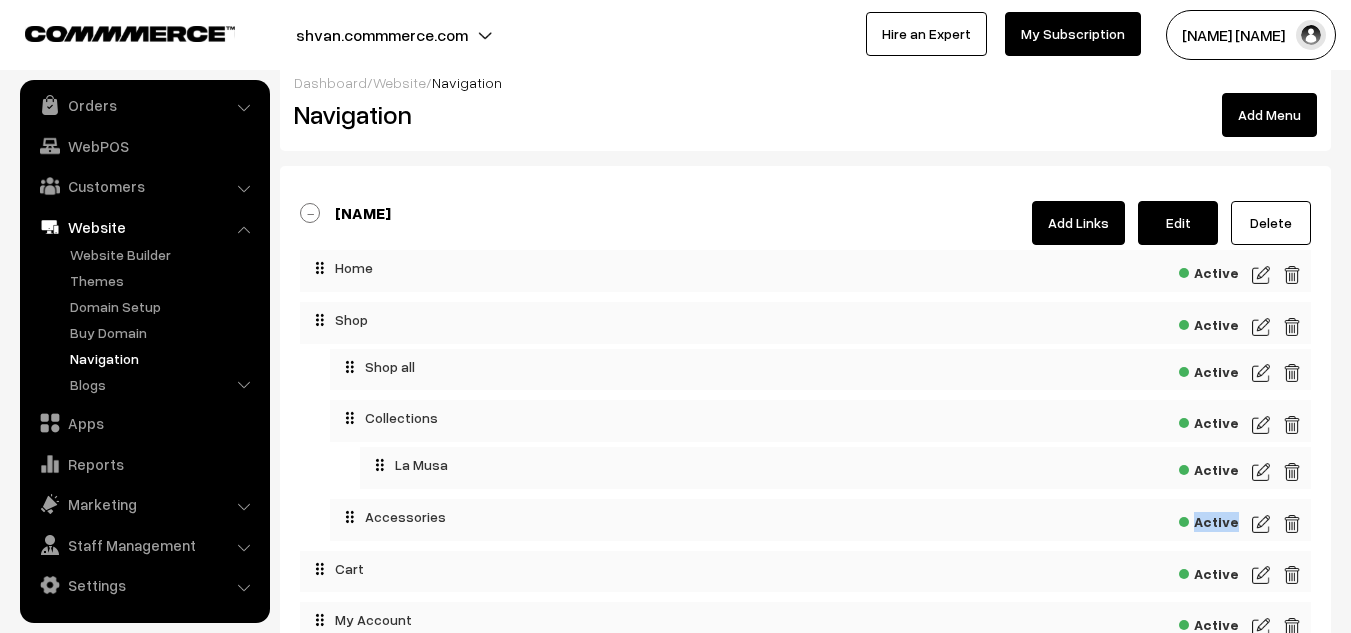 click on "Add Menu" at bounding box center [1269, 115] 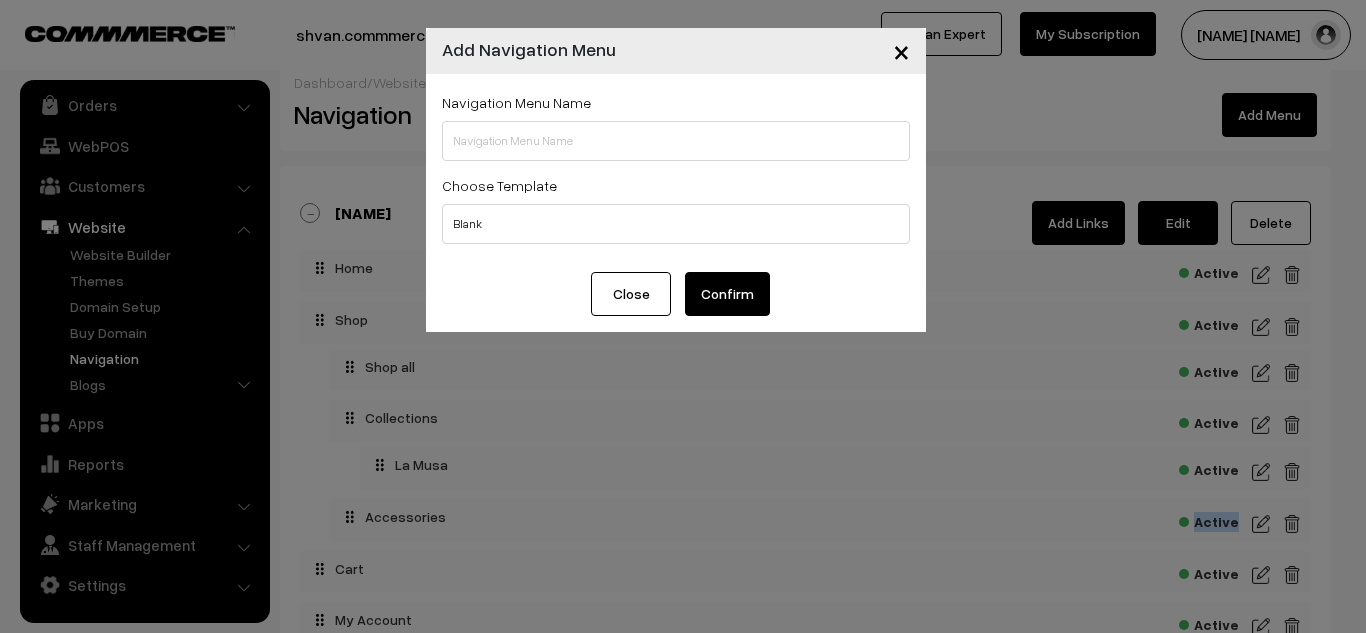 click on "×" at bounding box center [901, 50] 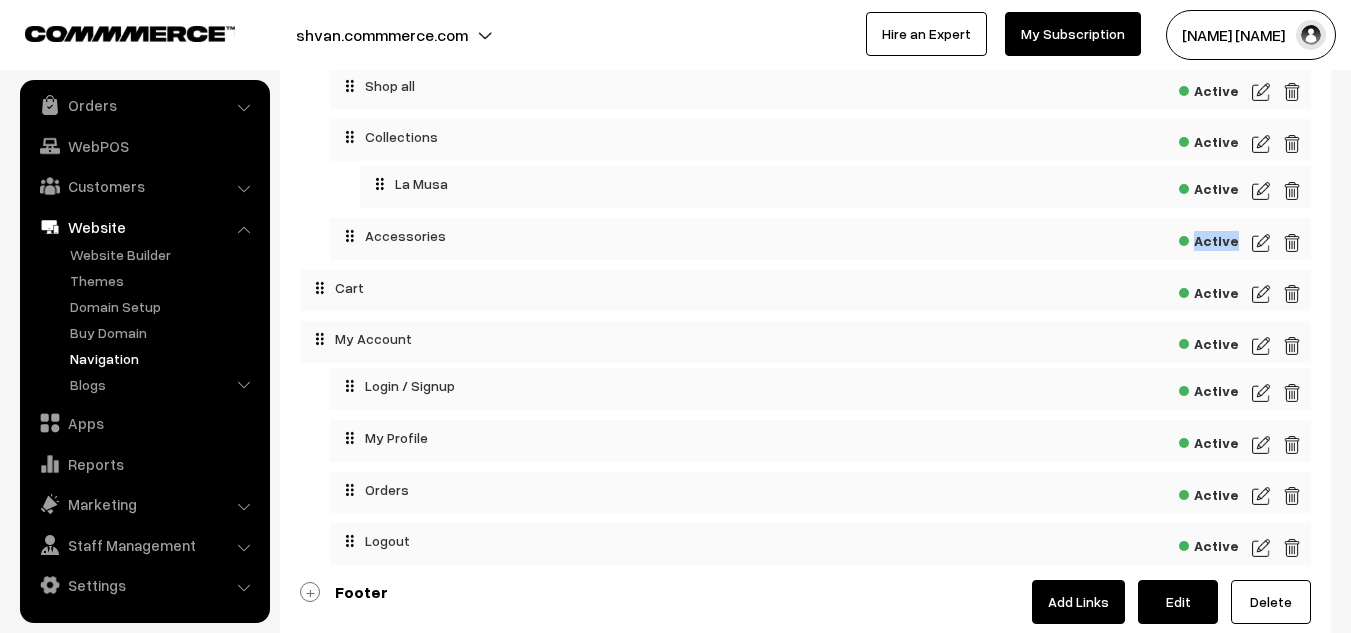 scroll, scrollTop: 439, scrollLeft: 0, axis: vertical 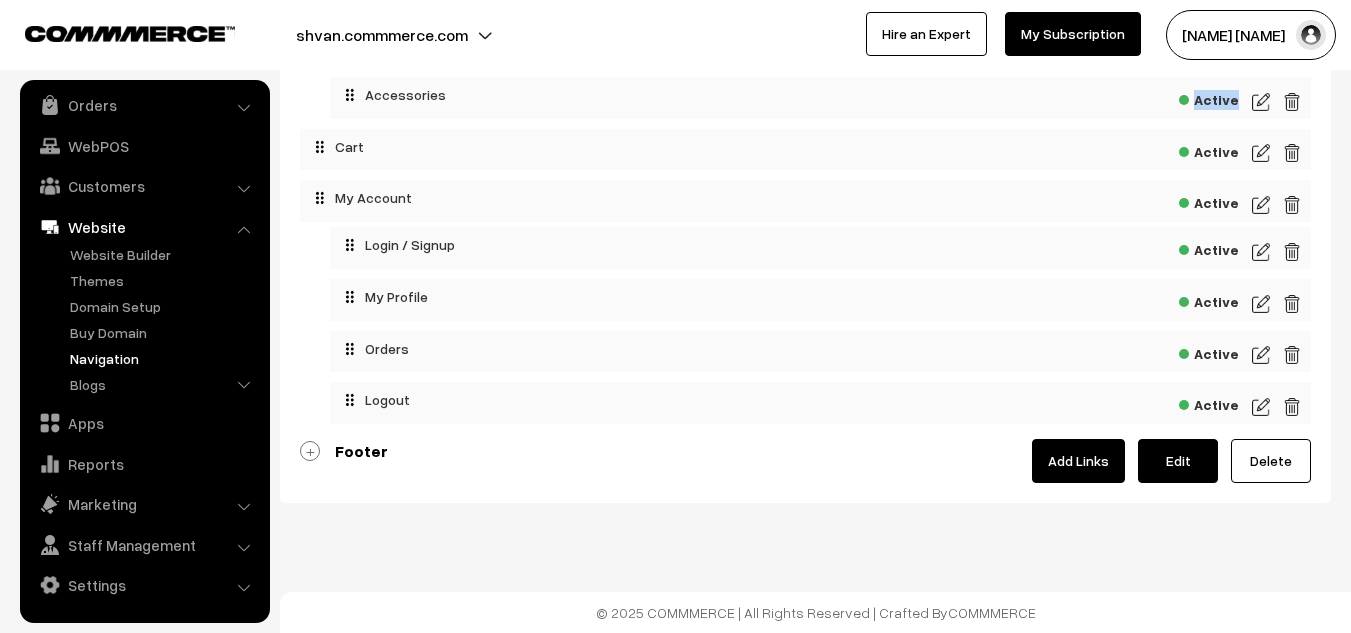 click on "Footer" at bounding box center (361, 451) 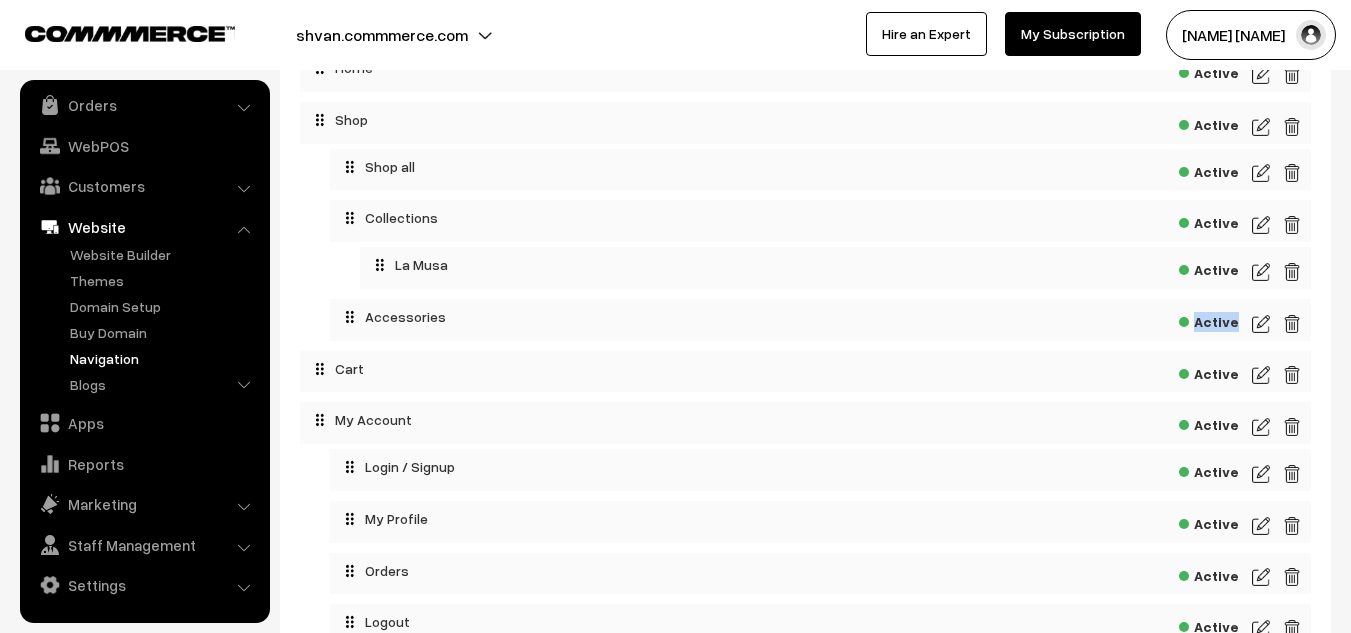scroll, scrollTop: 216, scrollLeft: 0, axis: vertical 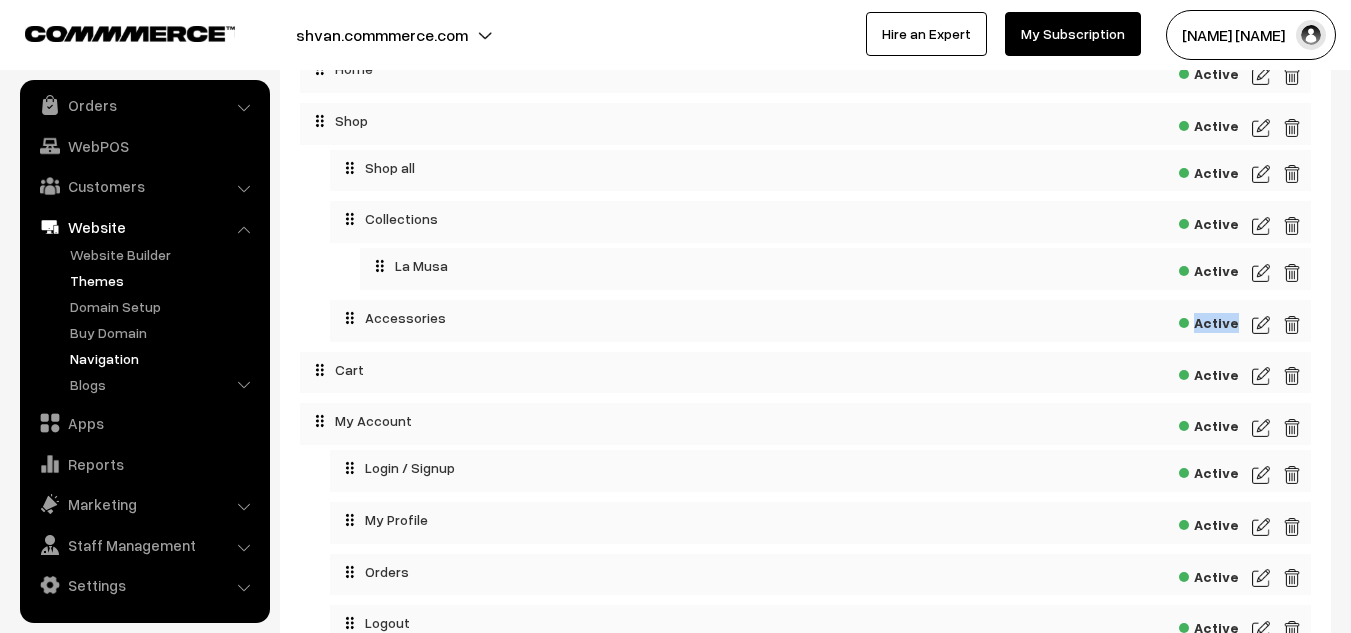 click on "Themes" at bounding box center (164, 280) 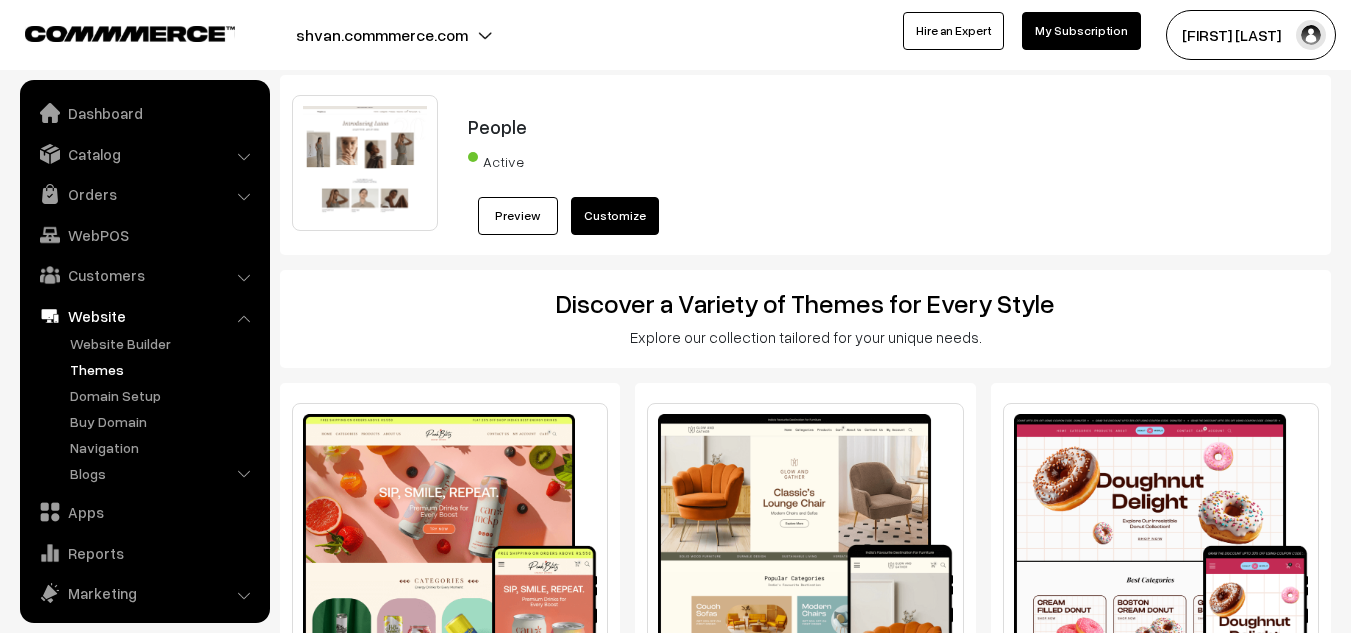 scroll, scrollTop: 0, scrollLeft: 0, axis: both 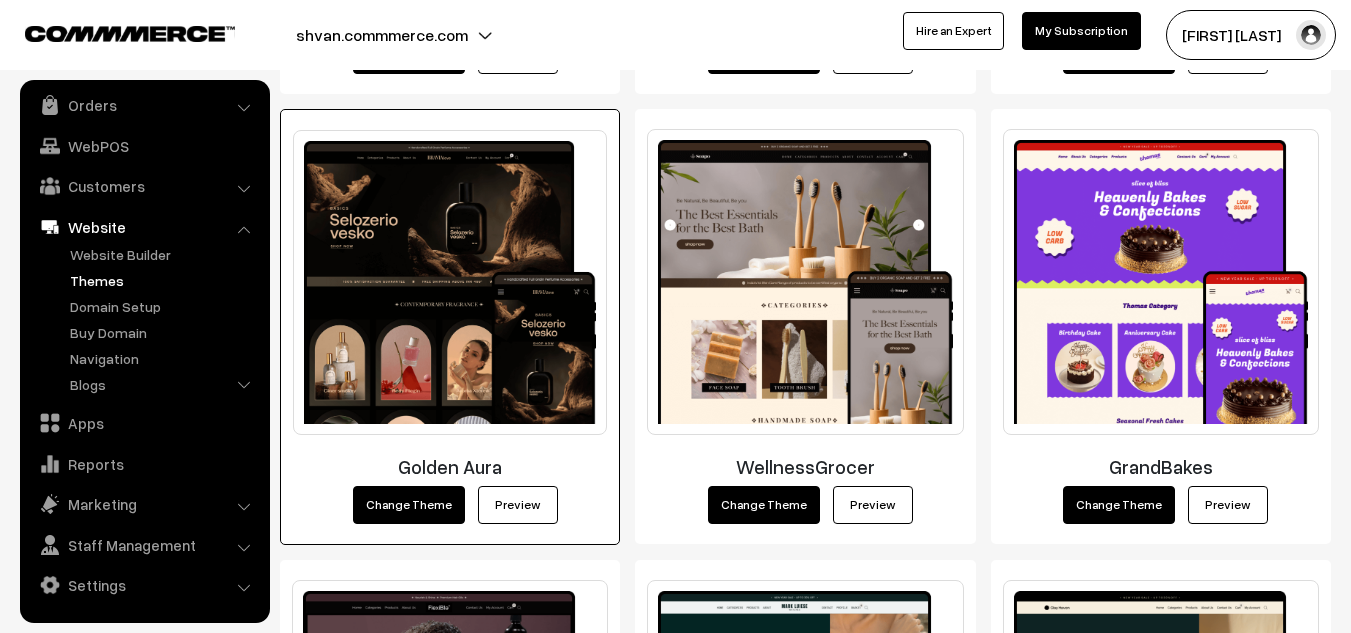 click on "Preview" at bounding box center [518, 505] 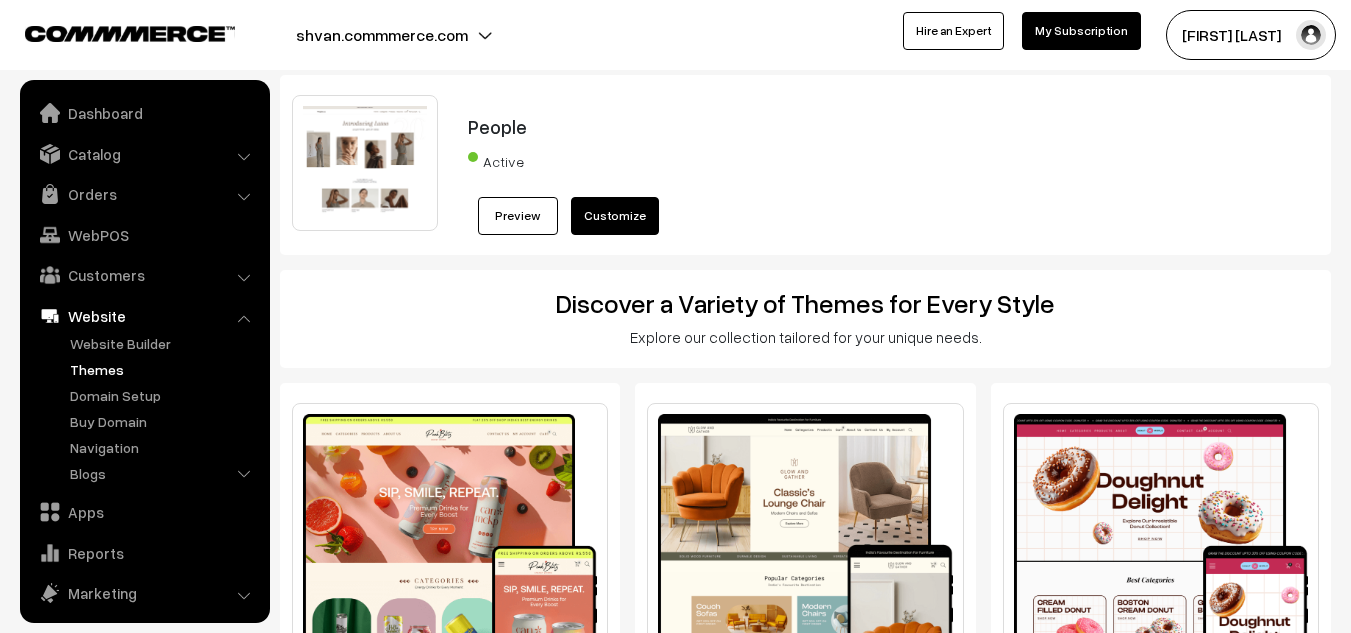 scroll, scrollTop: 0, scrollLeft: 0, axis: both 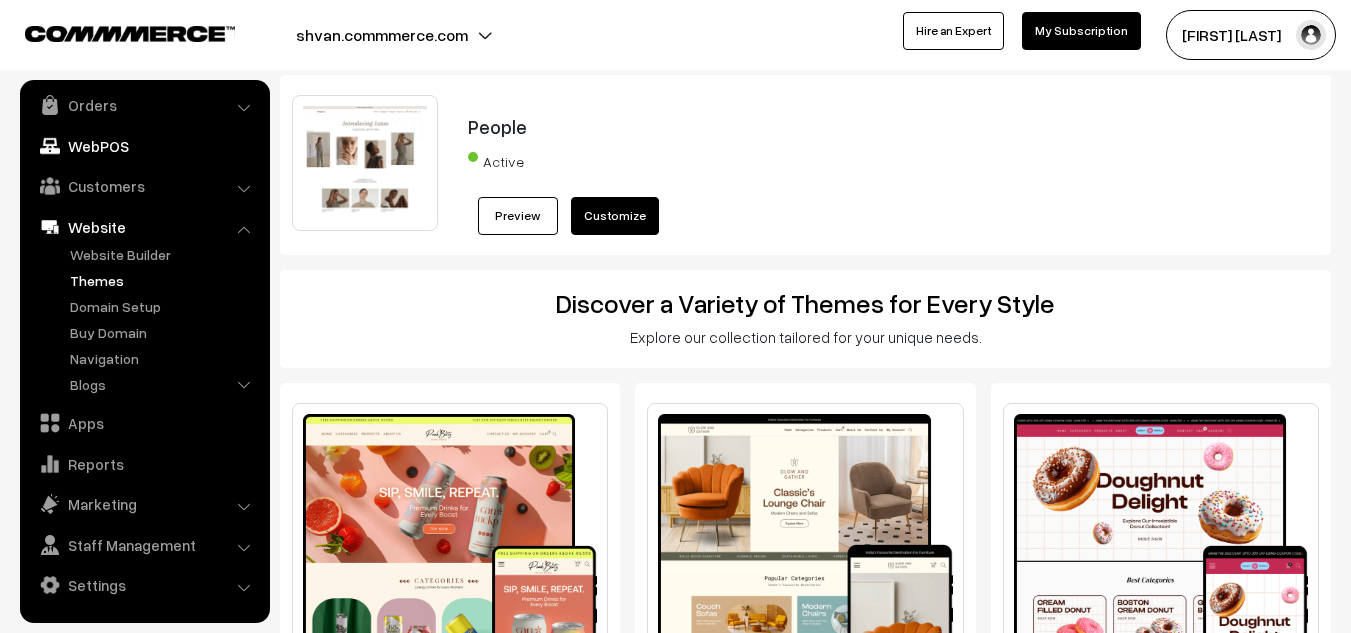 click on "WebPOS" at bounding box center [144, 146] 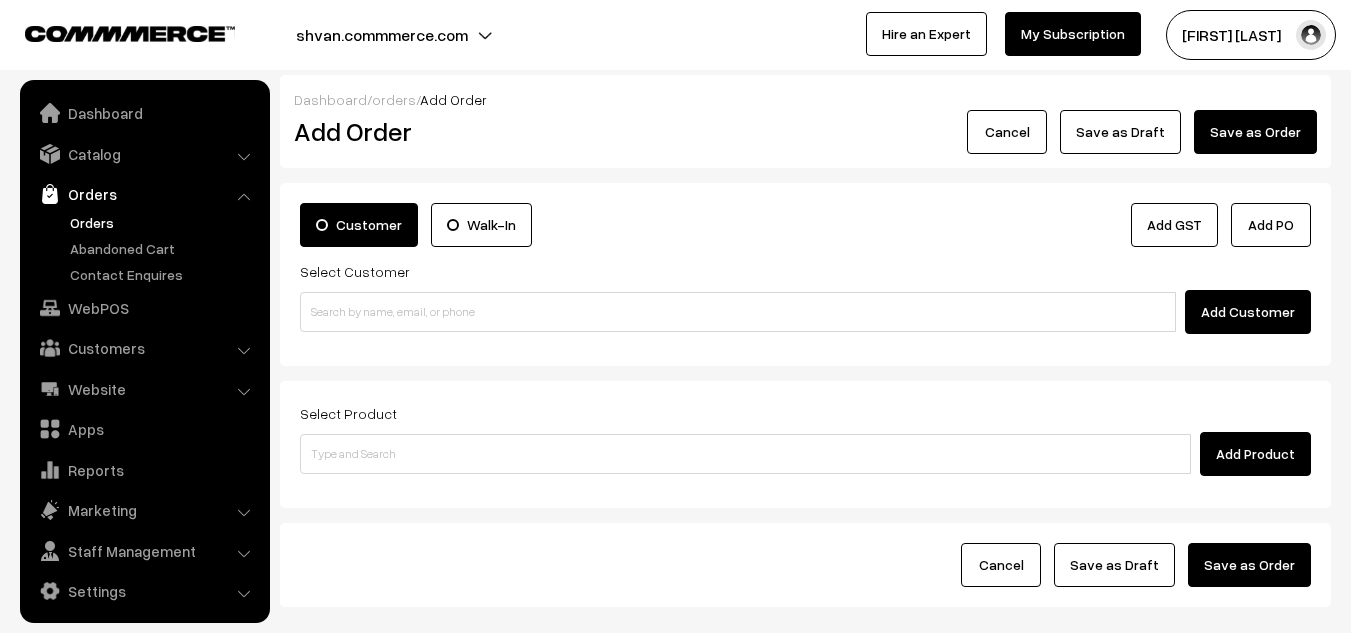 scroll, scrollTop: 0, scrollLeft: 0, axis: both 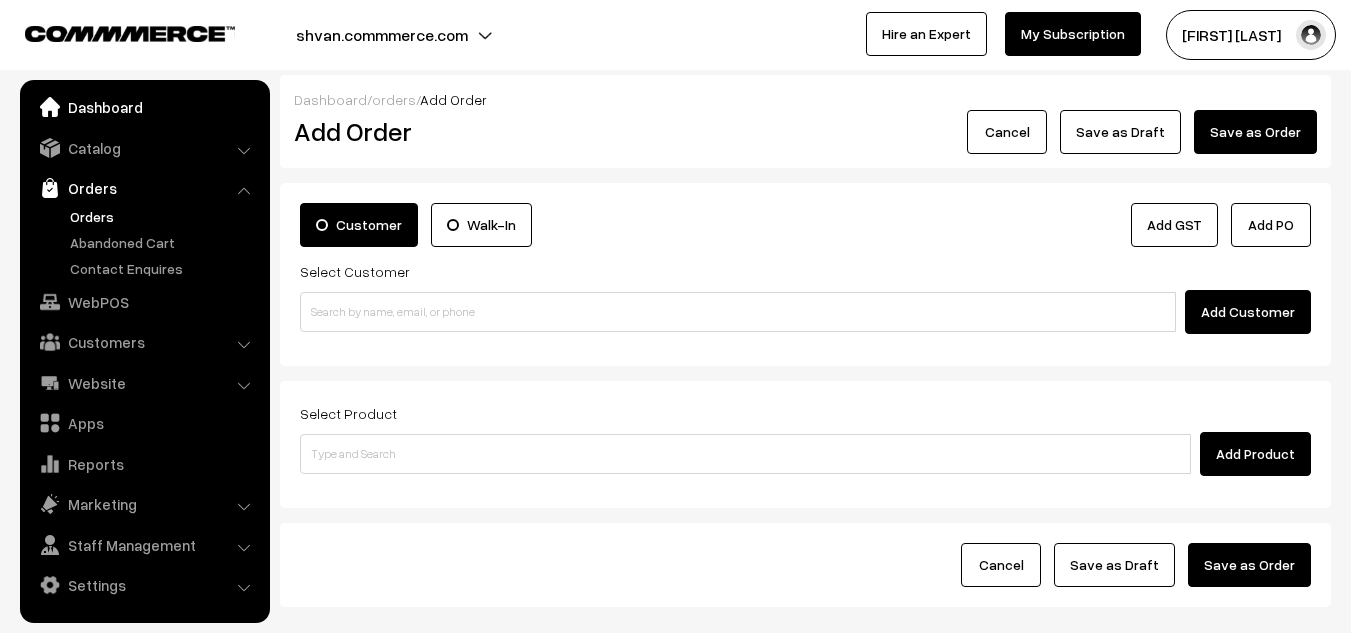 click on "Dashboard" at bounding box center [144, 107] 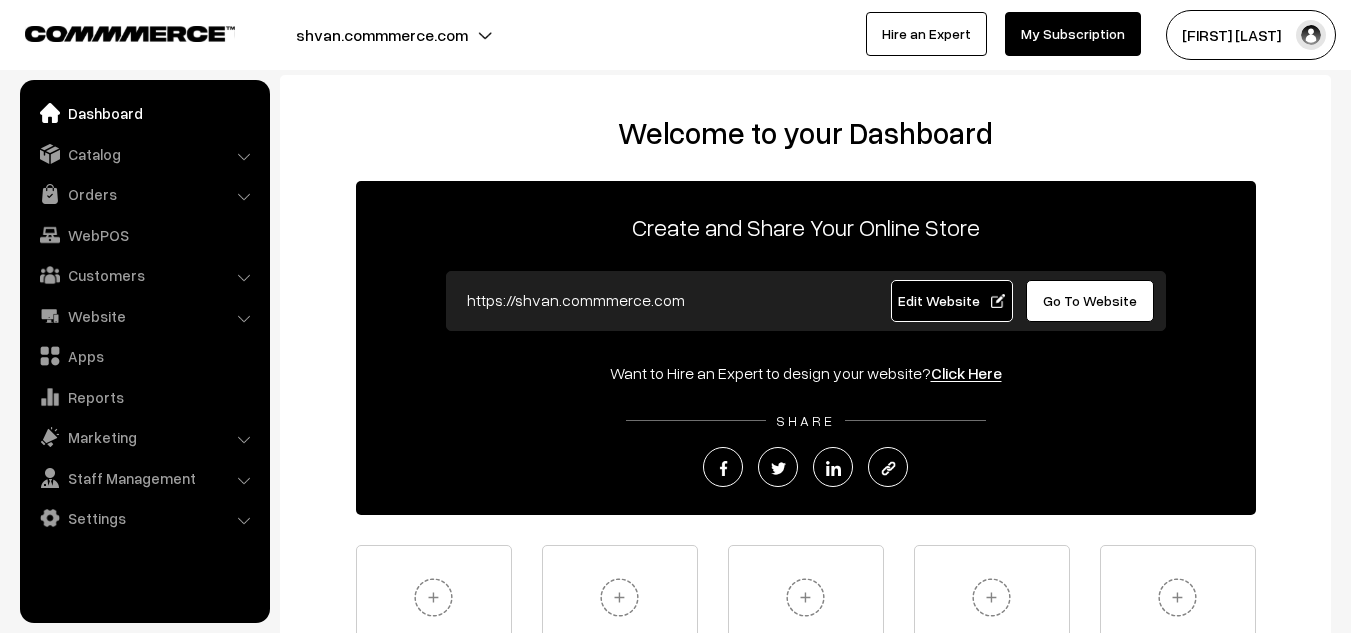 scroll, scrollTop: 0, scrollLeft: 0, axis: both 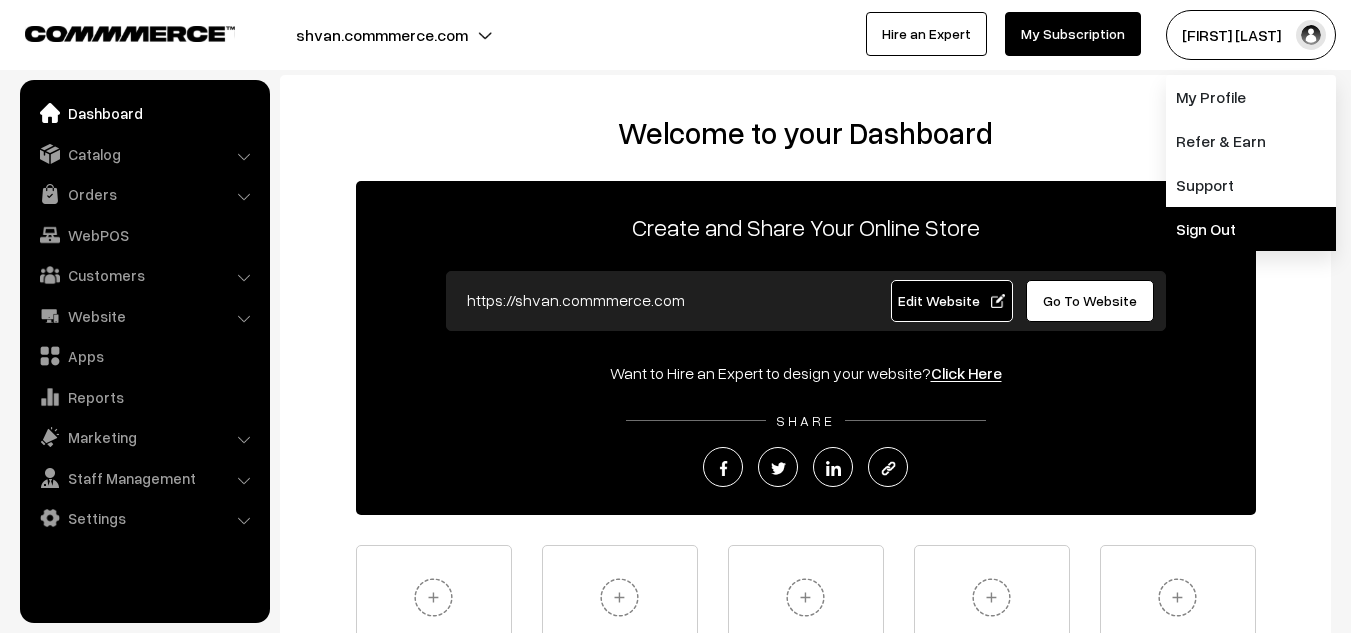 click on "Sign Out" at bounding box center (1251, 229) 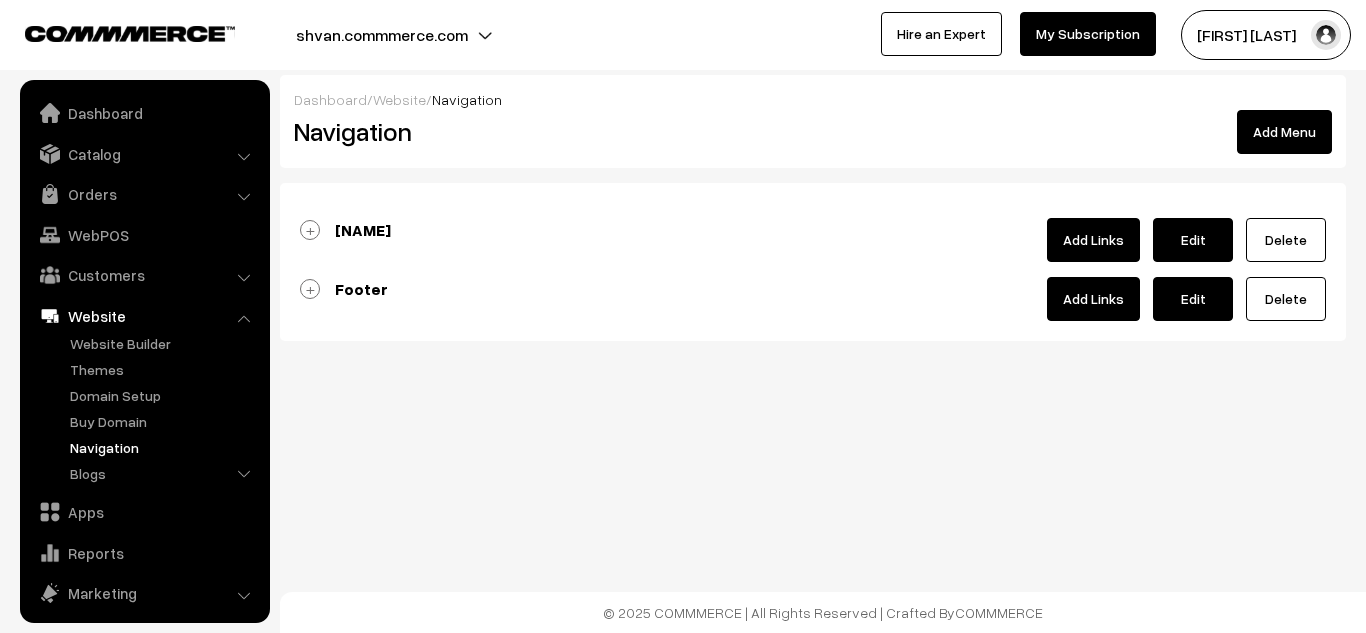 scroll, scrollTop: 0, scrollLeft: 0, axis: both 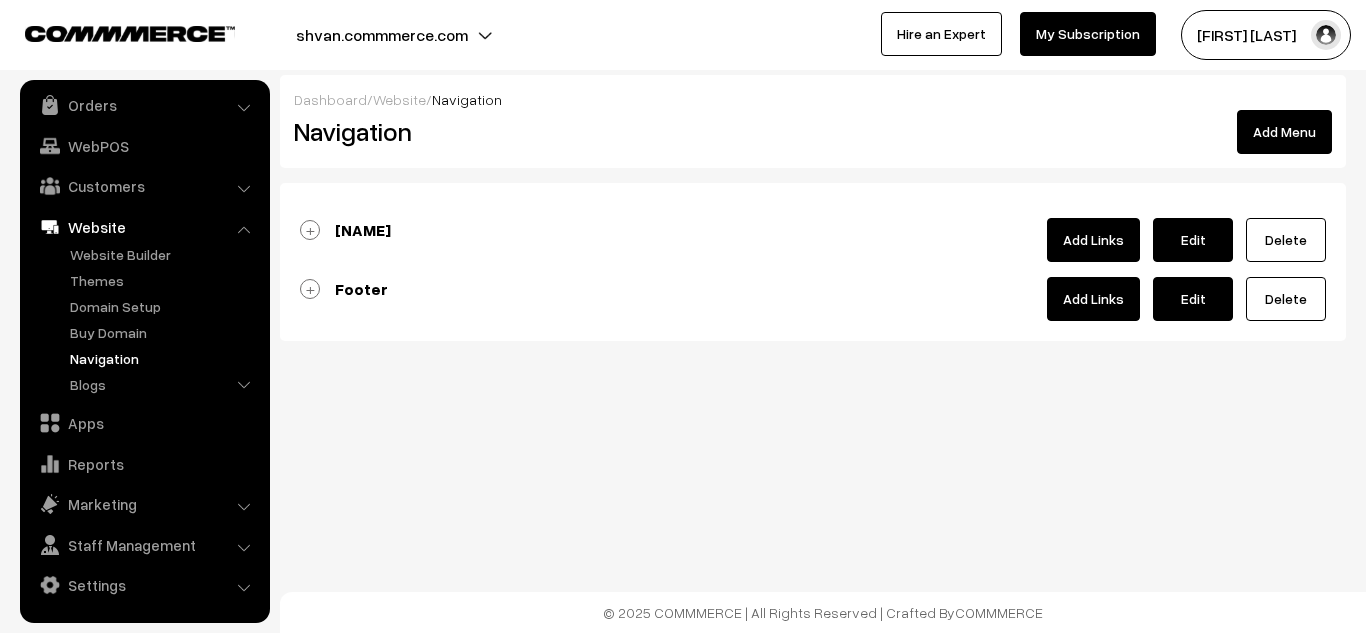 click on "Shvan
Add Links
Edit
Delete" at bounding box center (813, 240) 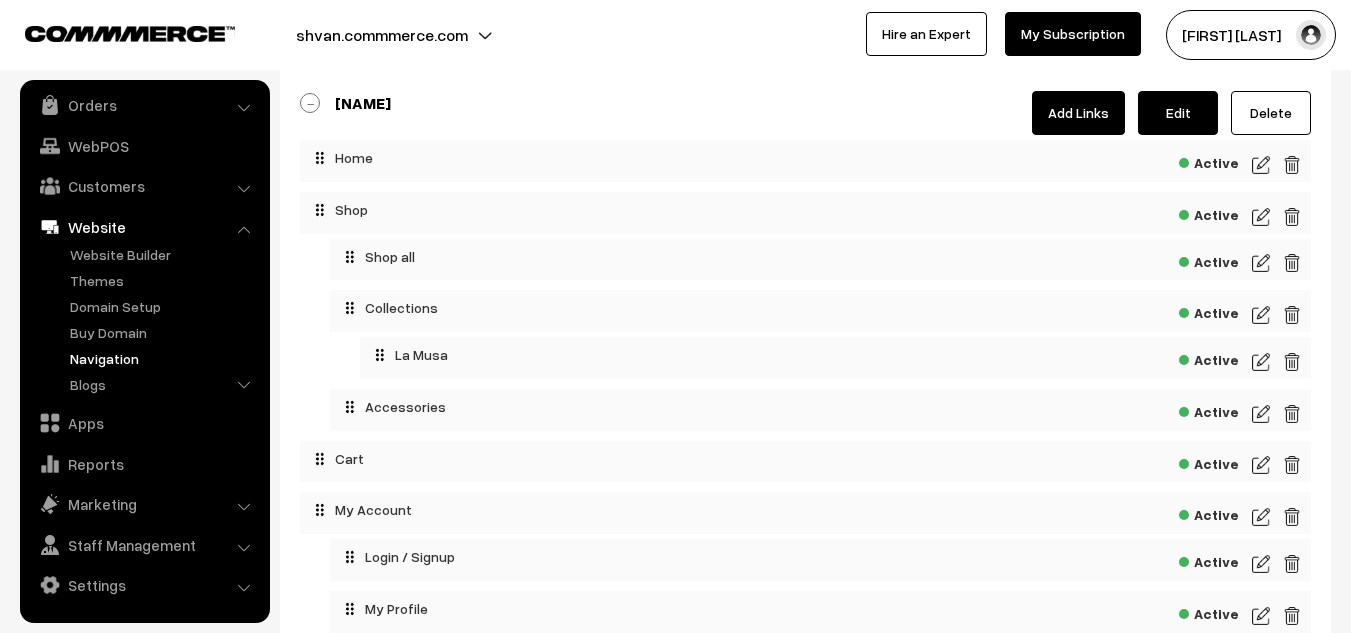 scroll, scrollTop: 126, scrollLeft: 0, axis: vertical 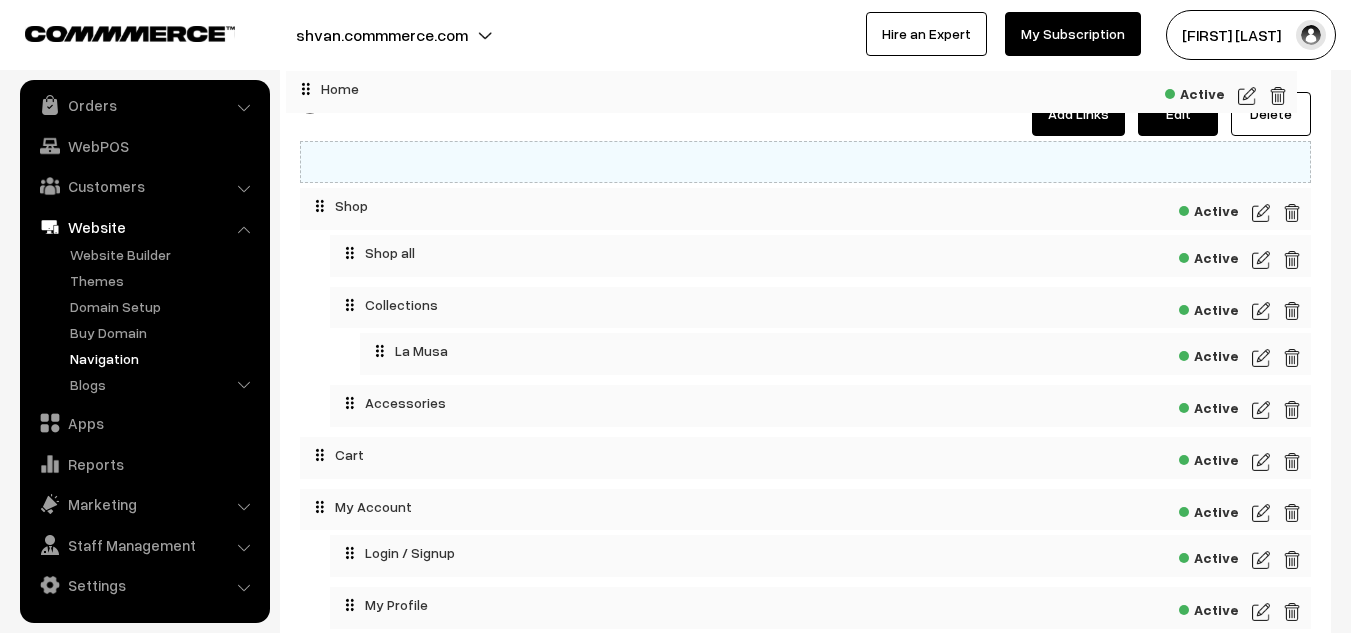 drag, startPoint x: 317, startPoint y: 164, endPoint x: 303, endPoint y: 89, distance: 76.29548 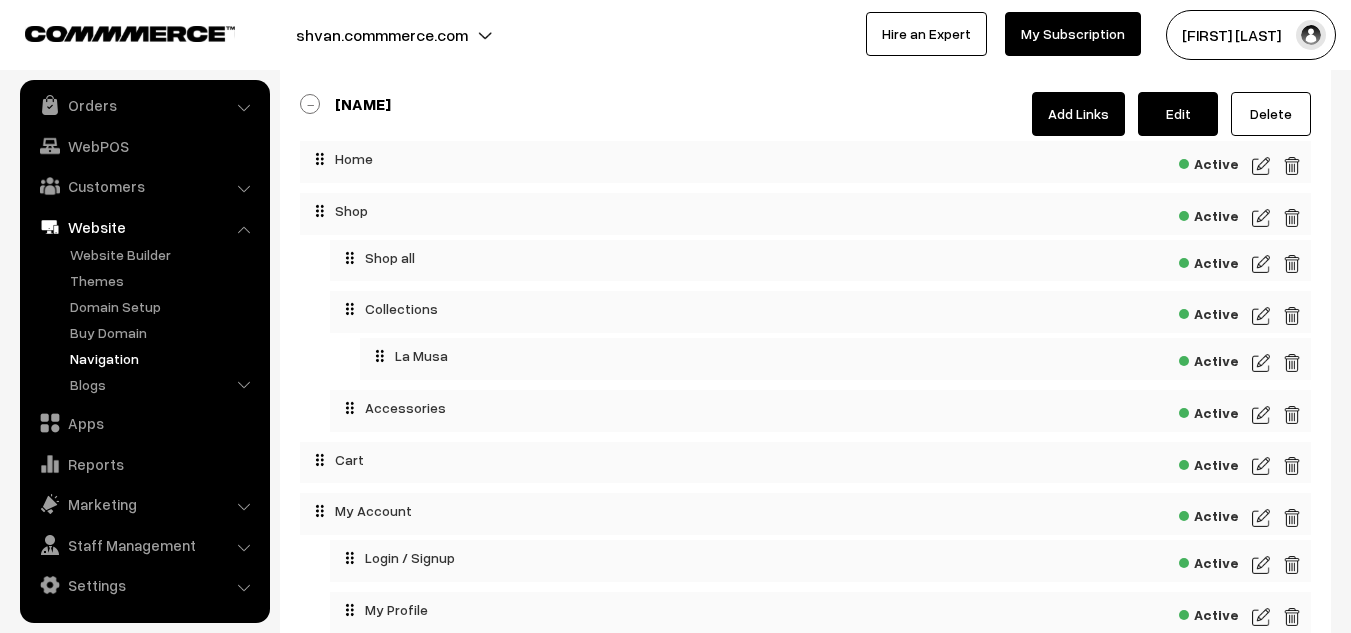 scroll, scrollTop: 0, scrollLeft: 0, axis: both 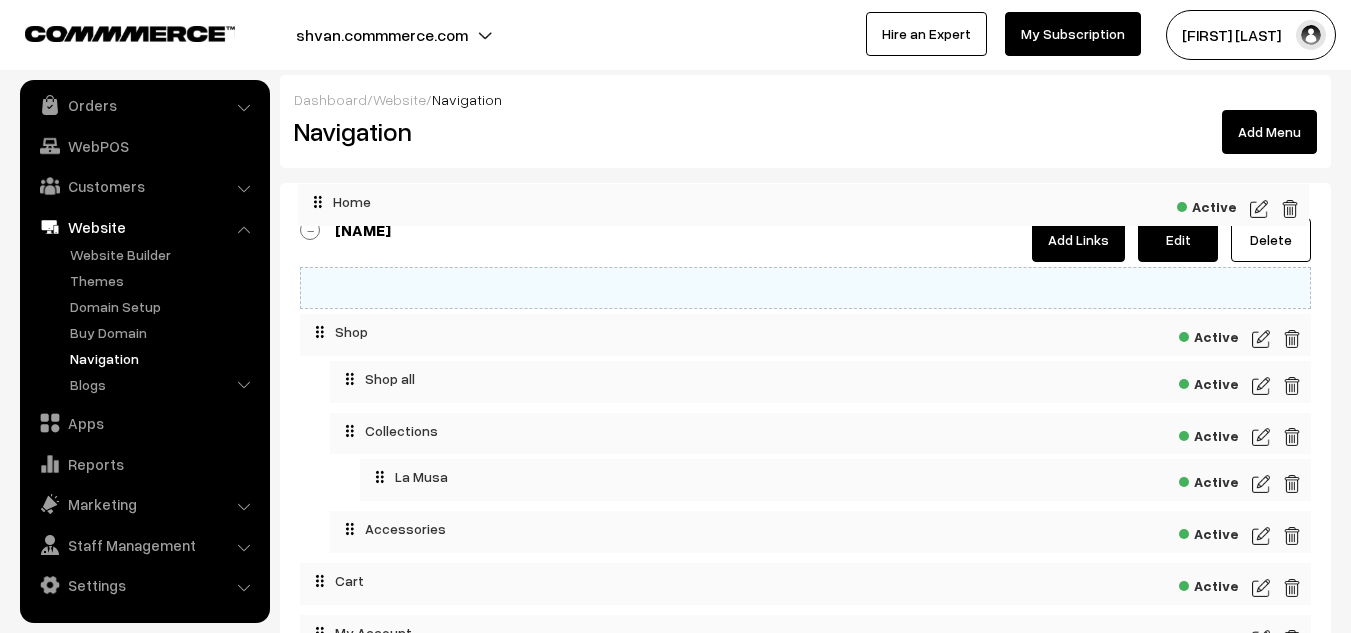 drag, startPoint x: 319, startPoint y: 283, endPoint x: 317, endPoint y: 195, distance: 88.02273 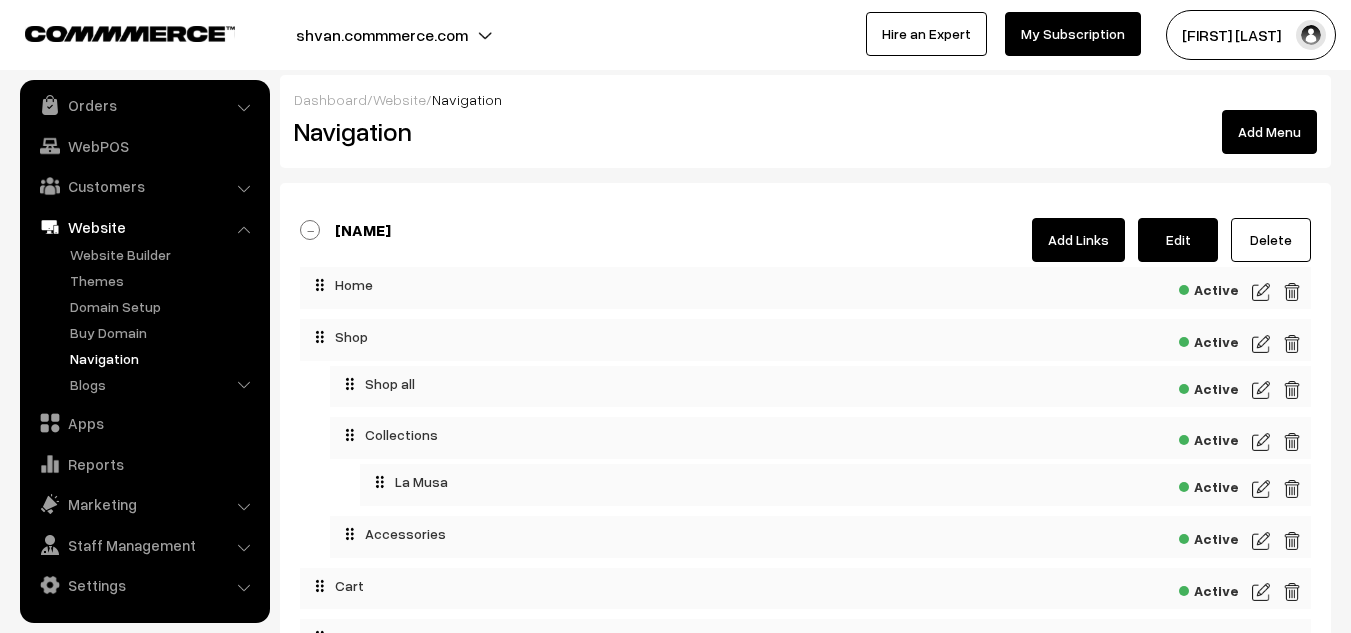 click on "Edit" at bounding box center (1178, 240) 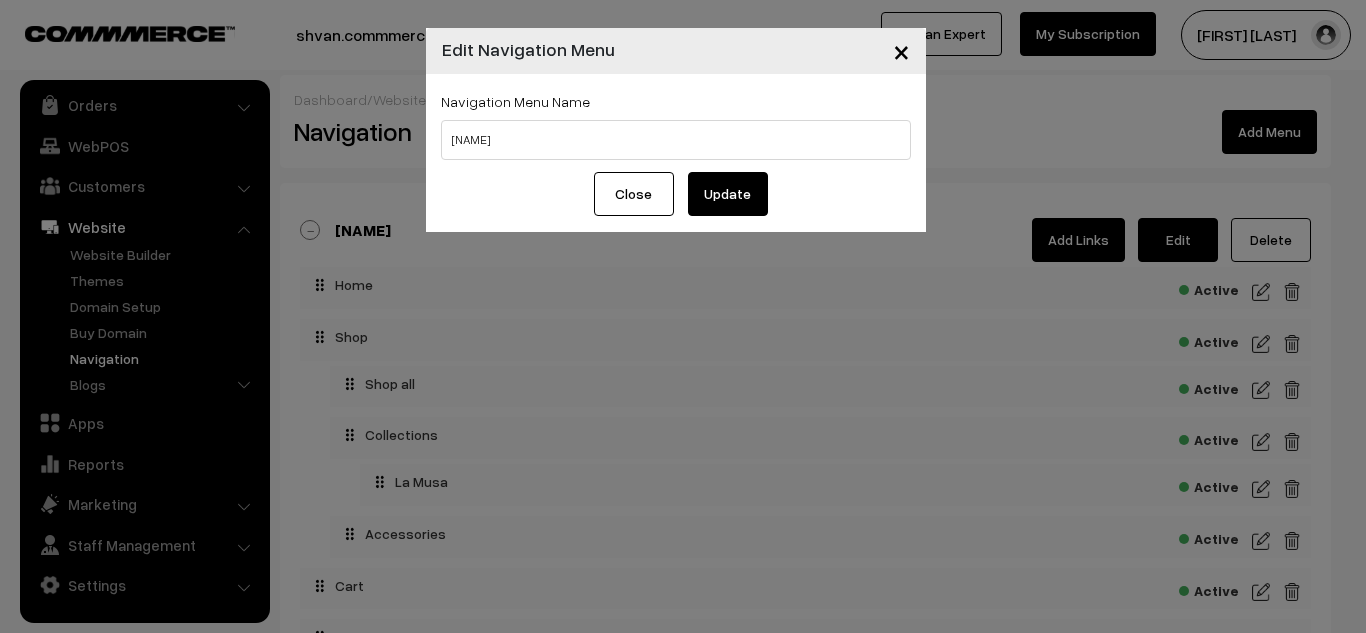 click on "Close" at bounding box center [634, 194] 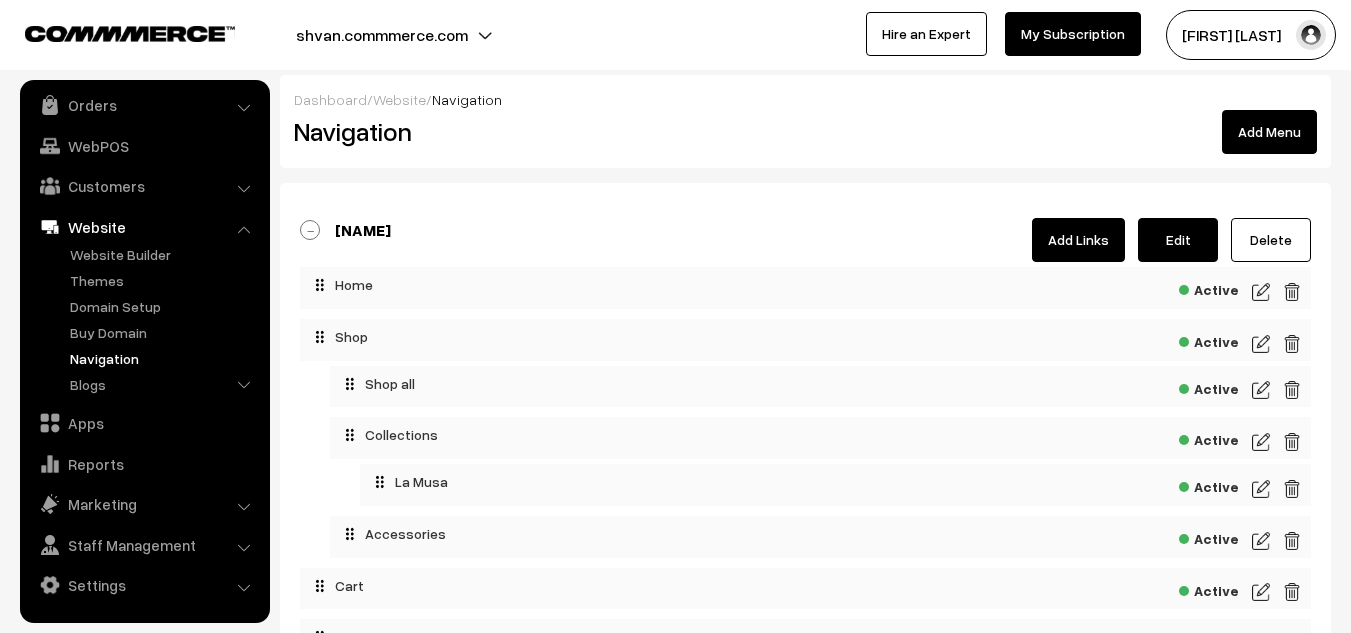 click on "Add Menu" at bounding box center (1269, 132) 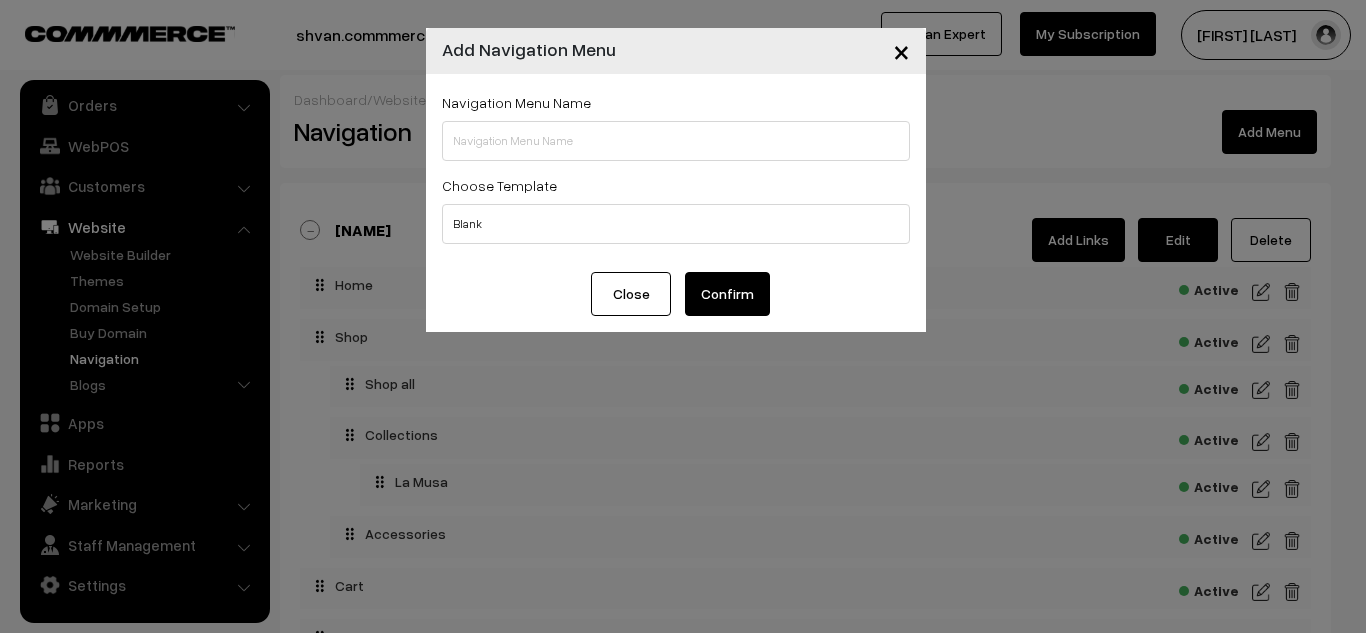 click on "×" at bounding box center (901, 50) 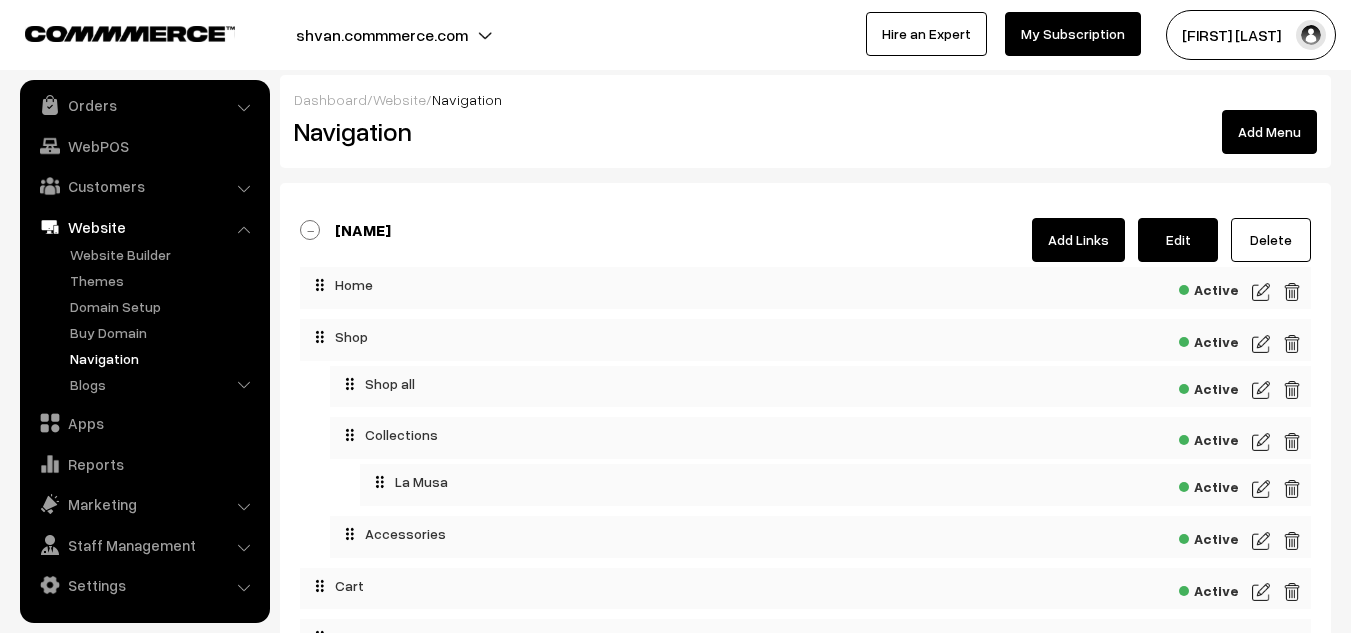 scroll, scrollTop: 1, scrollLeft: 0, axis: vertical 